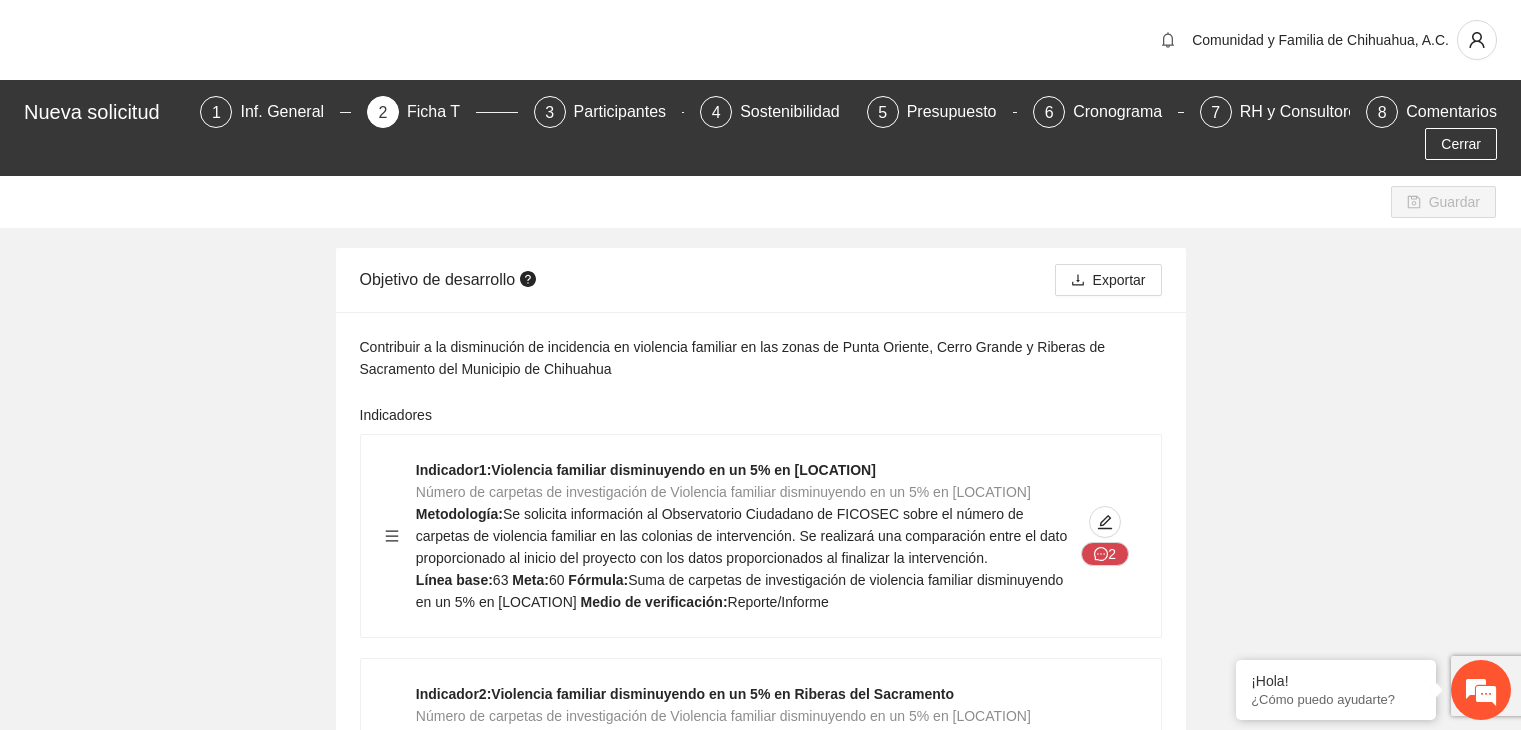 scroll, scrollTop: 0, scrollLeft: 0, axis: both 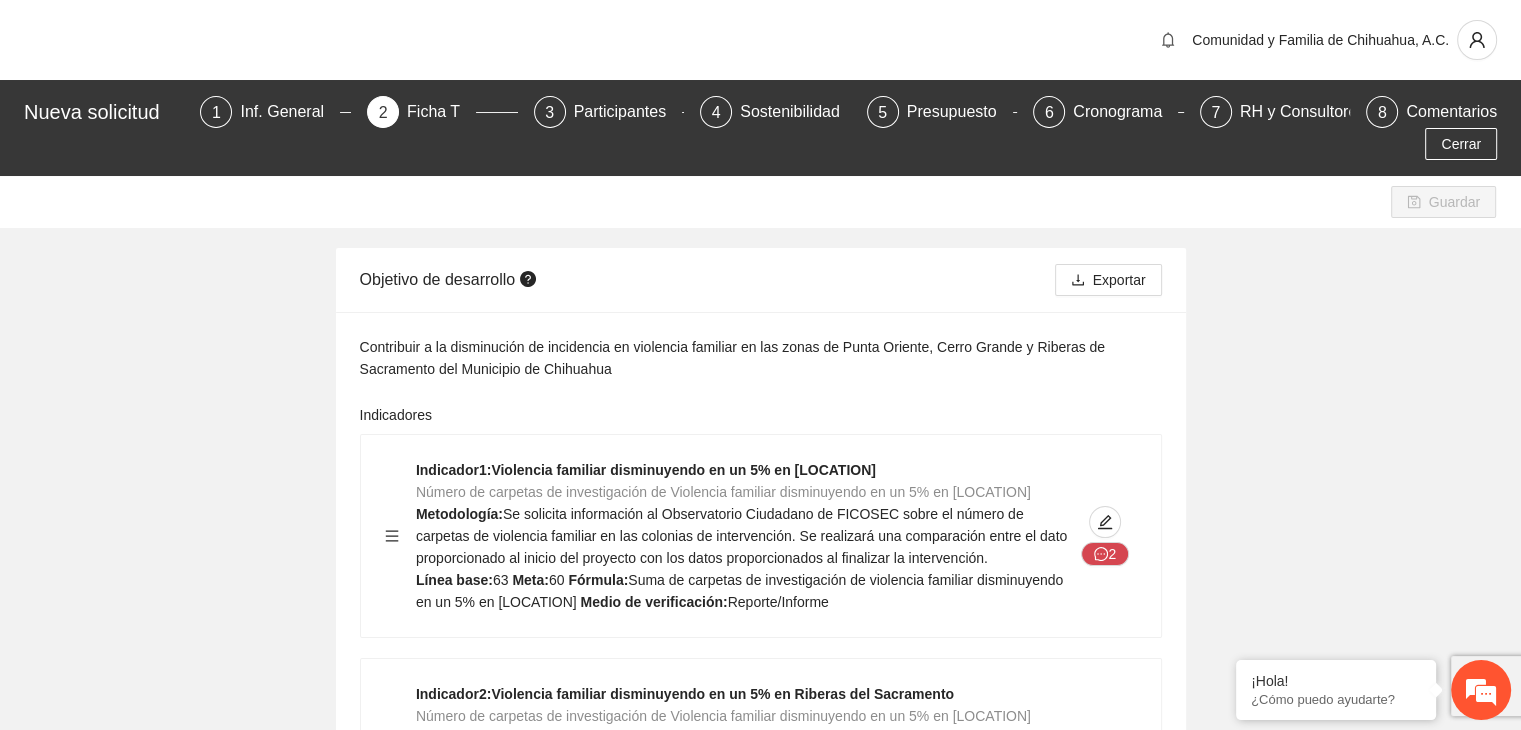 click on "Contribuir a la disminución de incidencia en violencia familiar en las zonas de [LOCATION], [LOCATION] y [LOCATION] del Municipio de Chihuahua Indicadores Indicador 1 : Violencia familiar disminuyendo en un 5% en [LOCATION] Número de carpetas de investigación de Violencia familiar disminuyendo en un 5% en [LOCATION] Metodología: Se solicita información al Observatorio Ciudadano de FICOSEC sobre el número de carpetas de violencia familiar en las colonias de intervención. Se realizará una comparación entre el dato proporcionado al inicio del proyecto con los datos proporcionados al finalizar la intervención. Línea base: 63 Meta: 60 Fórmula: Suma de carpetas de investigación de violencia familiar disminuyendo en un 5% en [LOCATION] Medio de verificación: Reporte/Informe 2 Indicador 2 : Violencia familiar disminuyendo en un 5% en [LOCATION] Metodología: Línea base: 85 Meta: 81 0 3" at bounding box center [760, 13173] 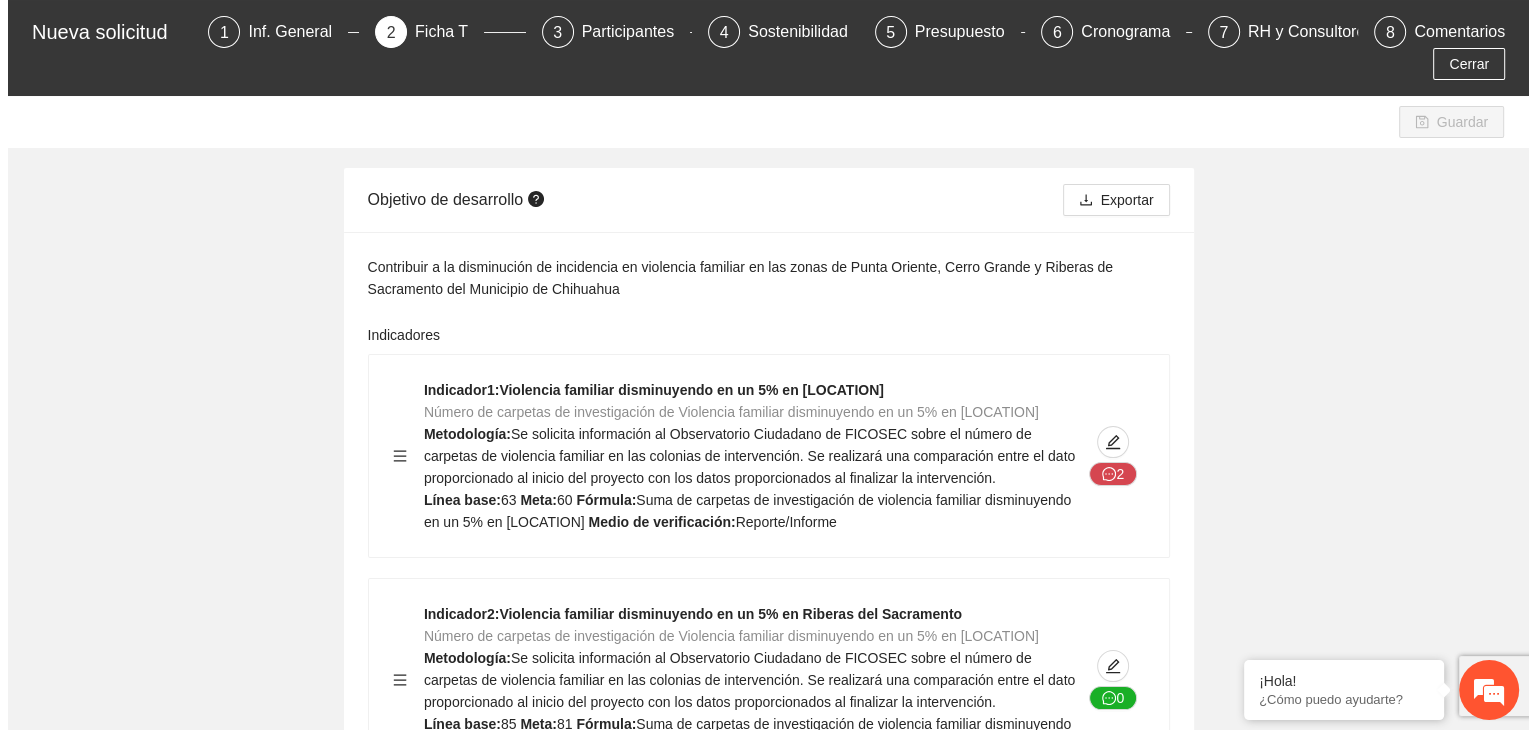 scroll, scrollTop: 40, scrollLeft: 0, axis: vertical 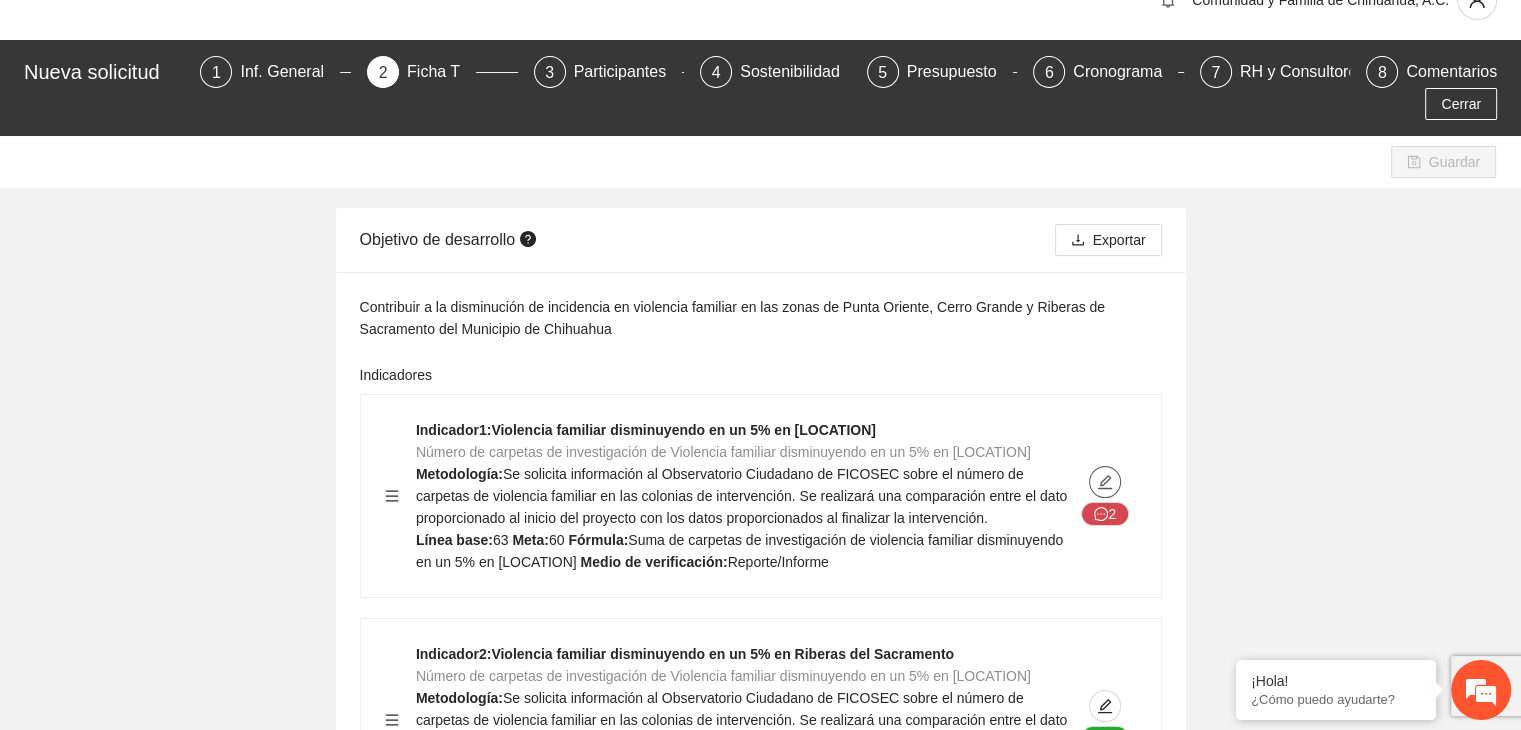 click 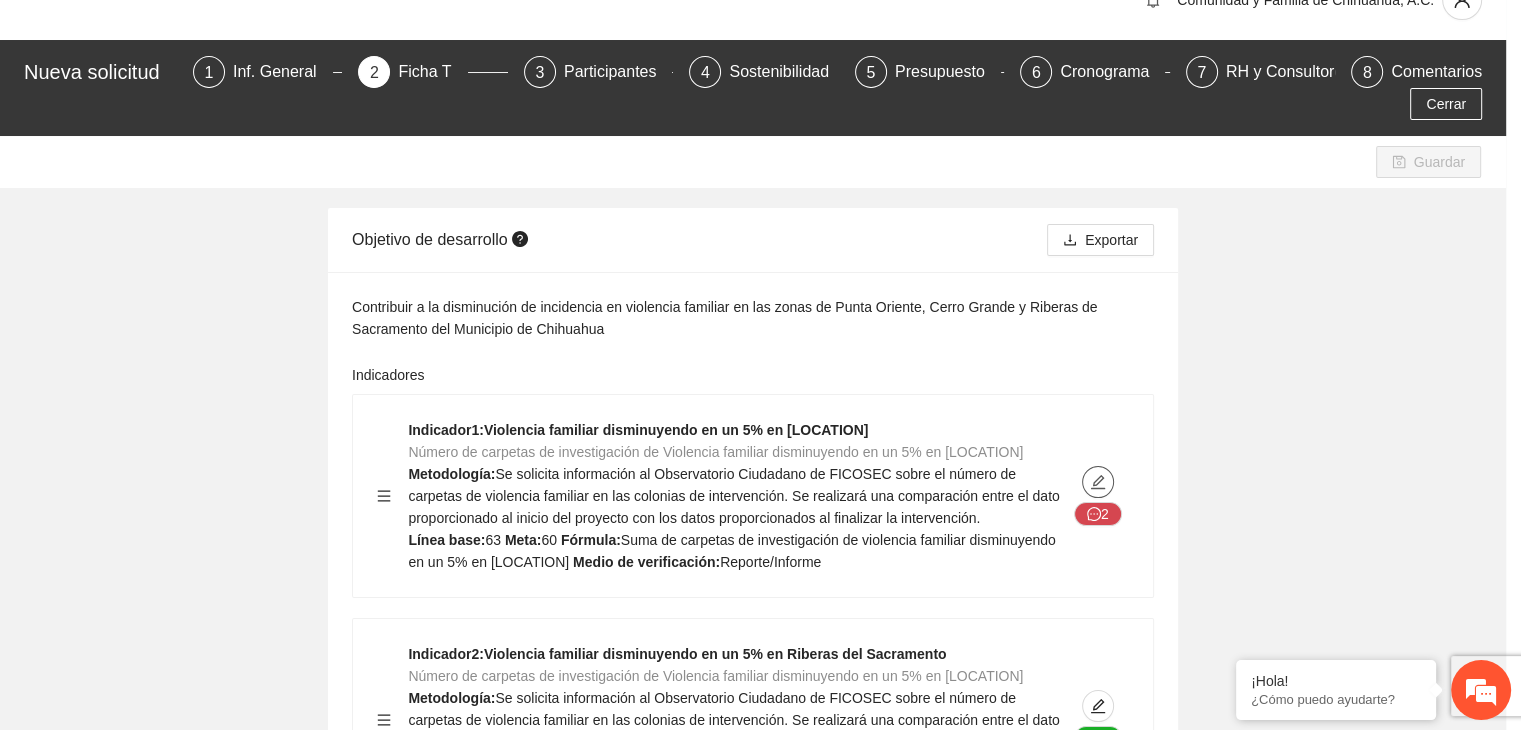 type on "**" 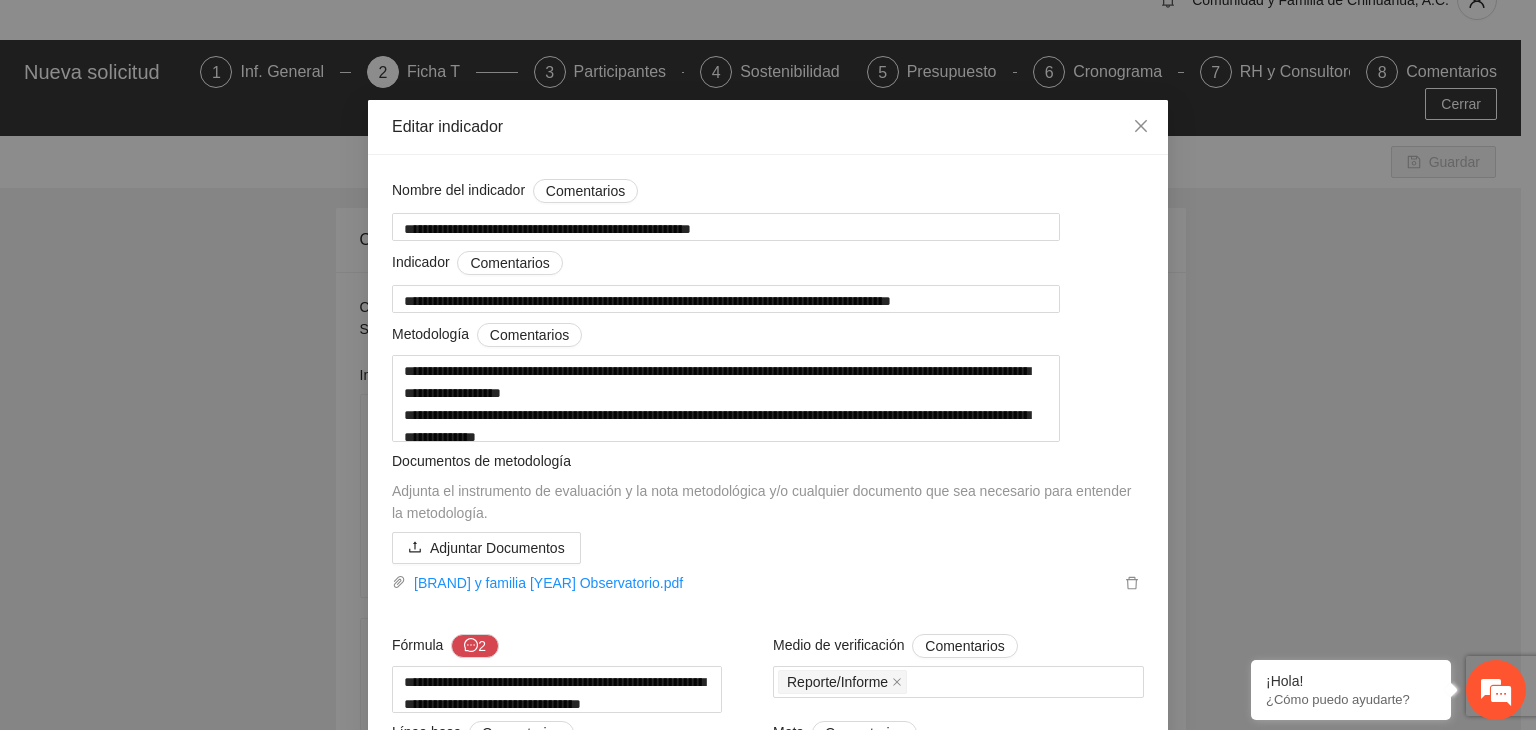 click on "**********" at bounding box center (768, 365) 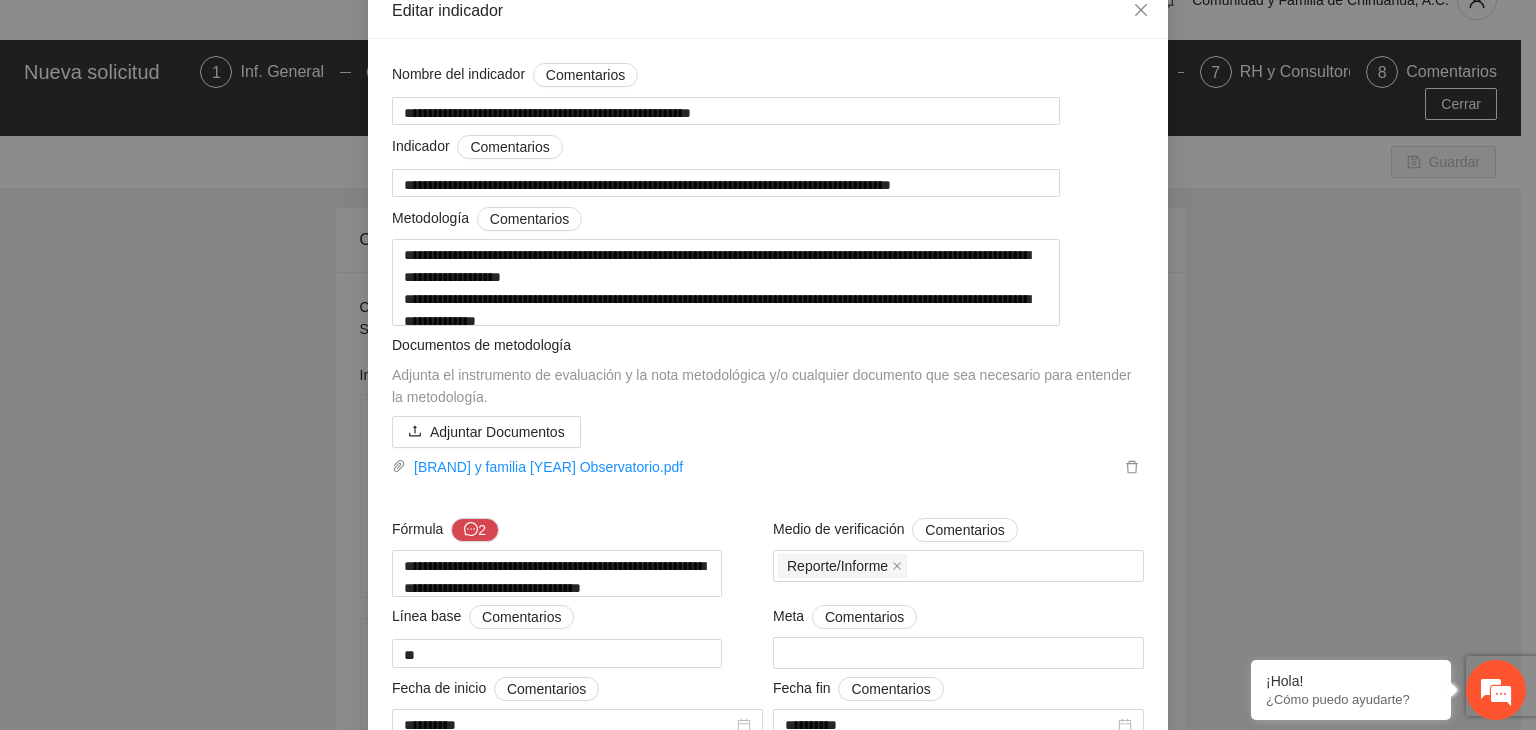 scroll, scrollTop: 120, scrollLeft: 0, axis: vertical 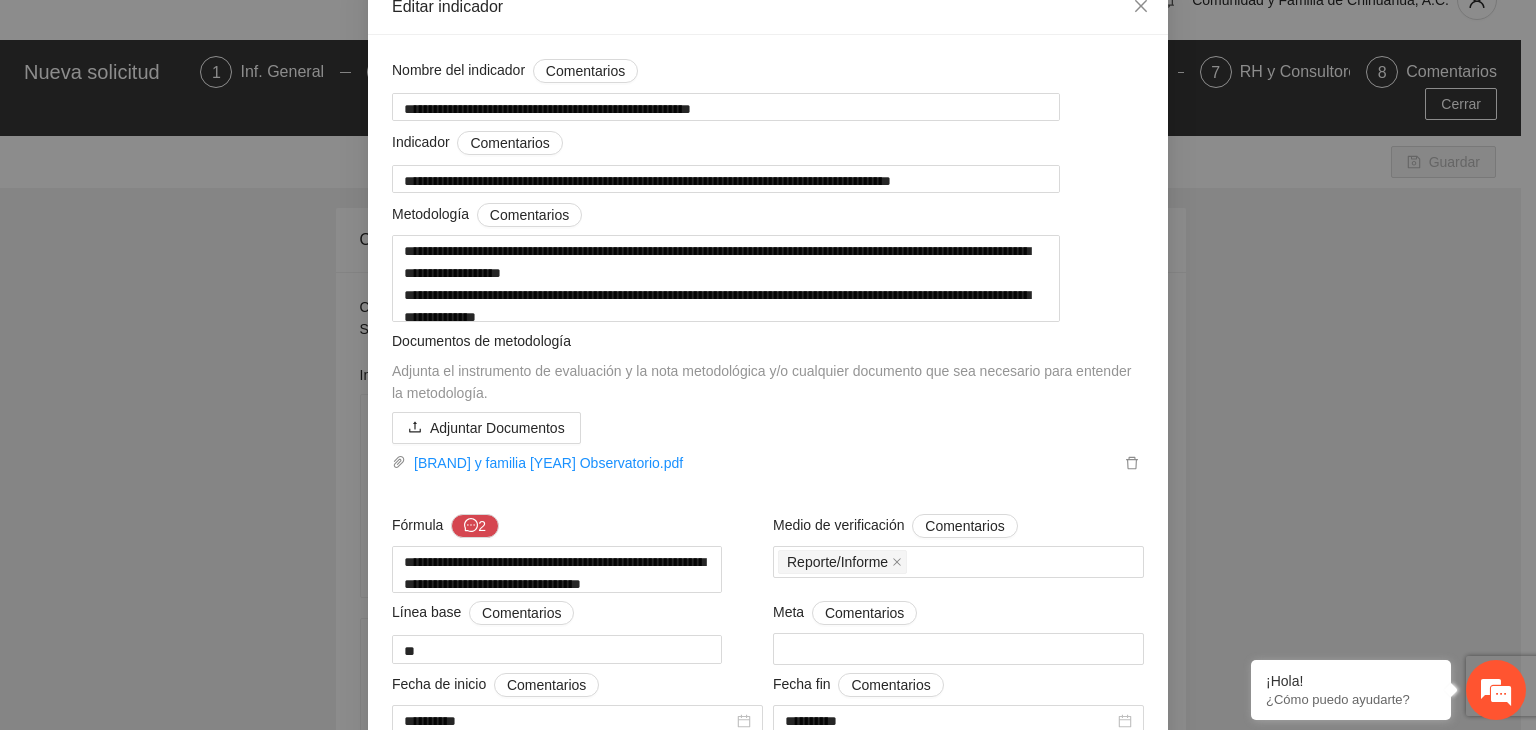 click on "**********" at bounding box center [768, 365] 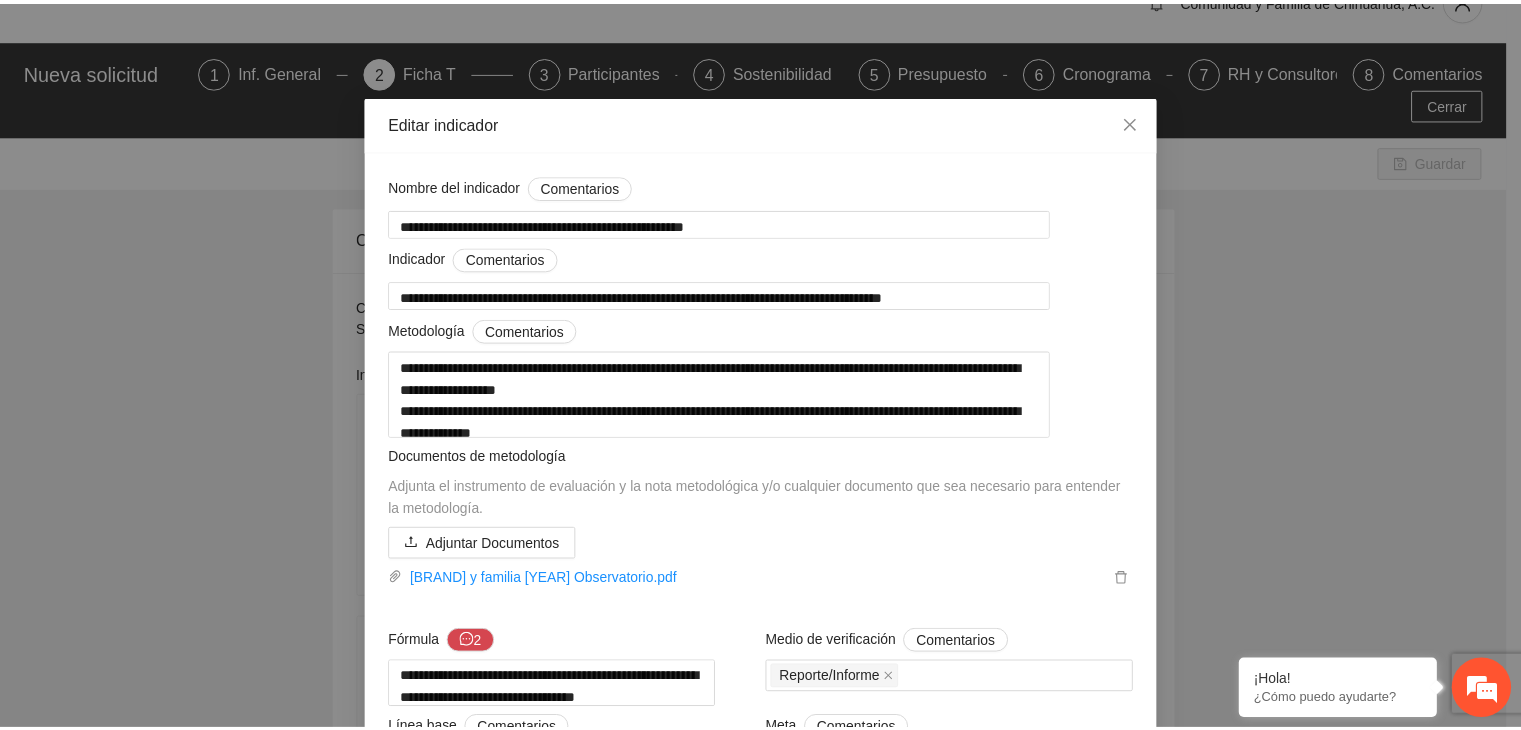 scroll, scrollTop: 0, scrollLeft: 0, axis: both 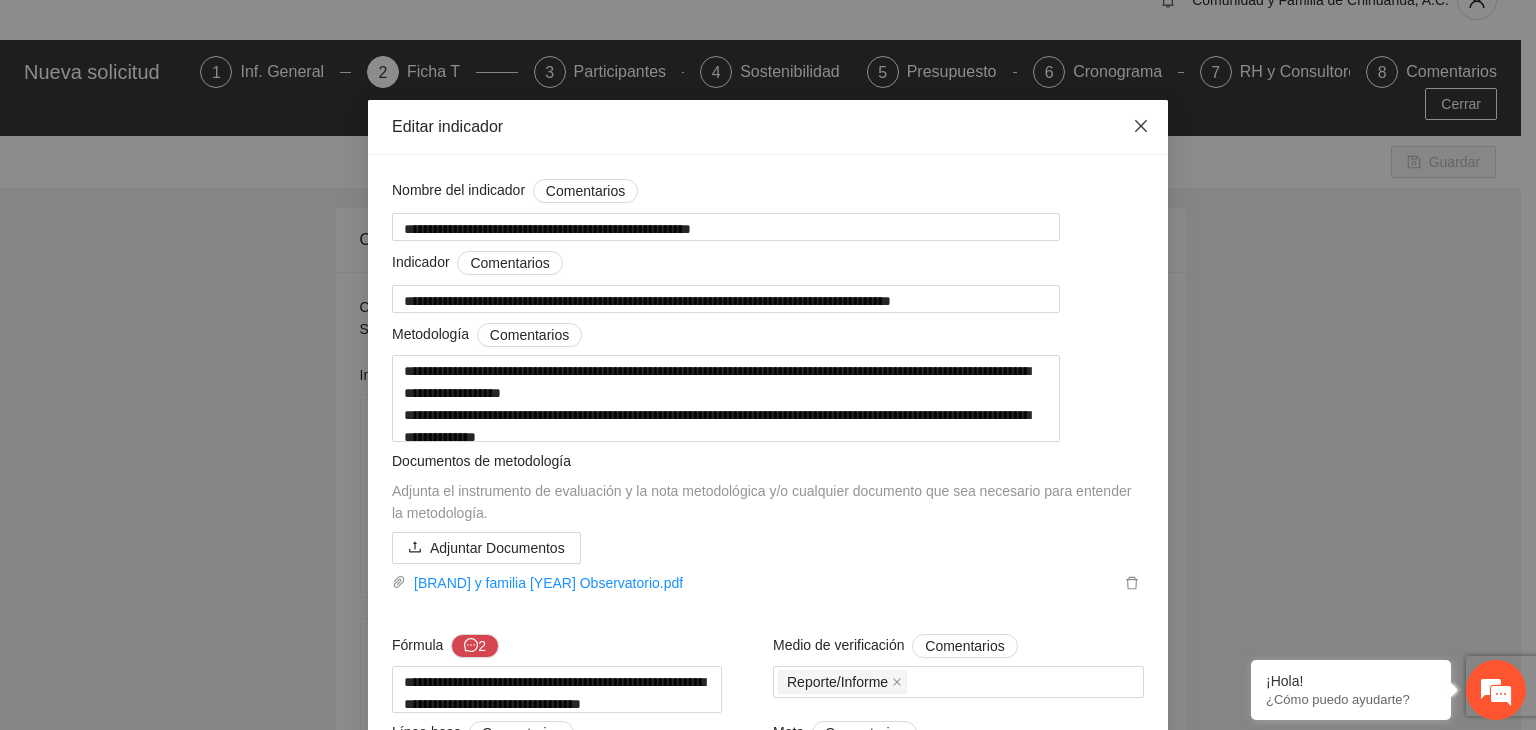 click 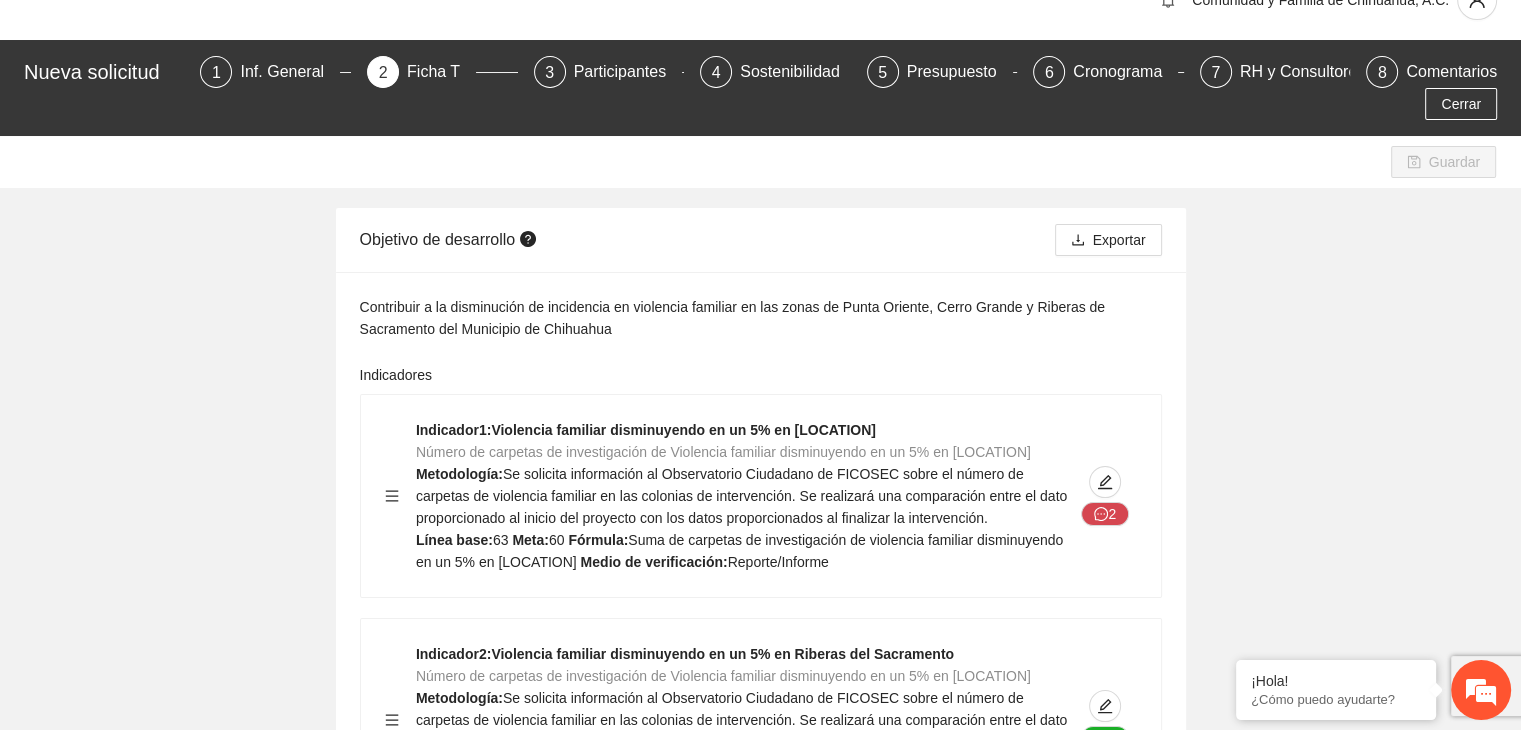 click on "Contribuir a la disminución de incidencia en violencia familiar en las zonas de [LOCATION], [LOCATION] y [LOCATION] del Municipio de Chihuahua Indicadores Indicador 1 : Violencia familiar disminuyendo en un 5% en [LOCATION] Número de carpetas de investigación de Violencia familiar disminuyendo en un 5% en [LOCATION] Metodología: Se solicita información al Observatorio Ciudadano de FICOSEC sobre el número de carpetas de violencia familiar en las colonias de intervención. Se realizará una comparación entre el dato proporcionado al inicio del proyecto con los datos proporcionados al finalizar la intervención. Línea base: 63 Meta: 60 Fórmula: Suma de carpetas de investigación de violencia familiar disminuyendo en un 5% en [LOCATION] Medio de verificación: Reporte/Informe 2 Indicador 2 : Violencia familiar disminuyendo en un 5% en [LOCATION] Metodología: Línea base: 85 Meta: 81 0 3" at bounding box center [760, 13133] 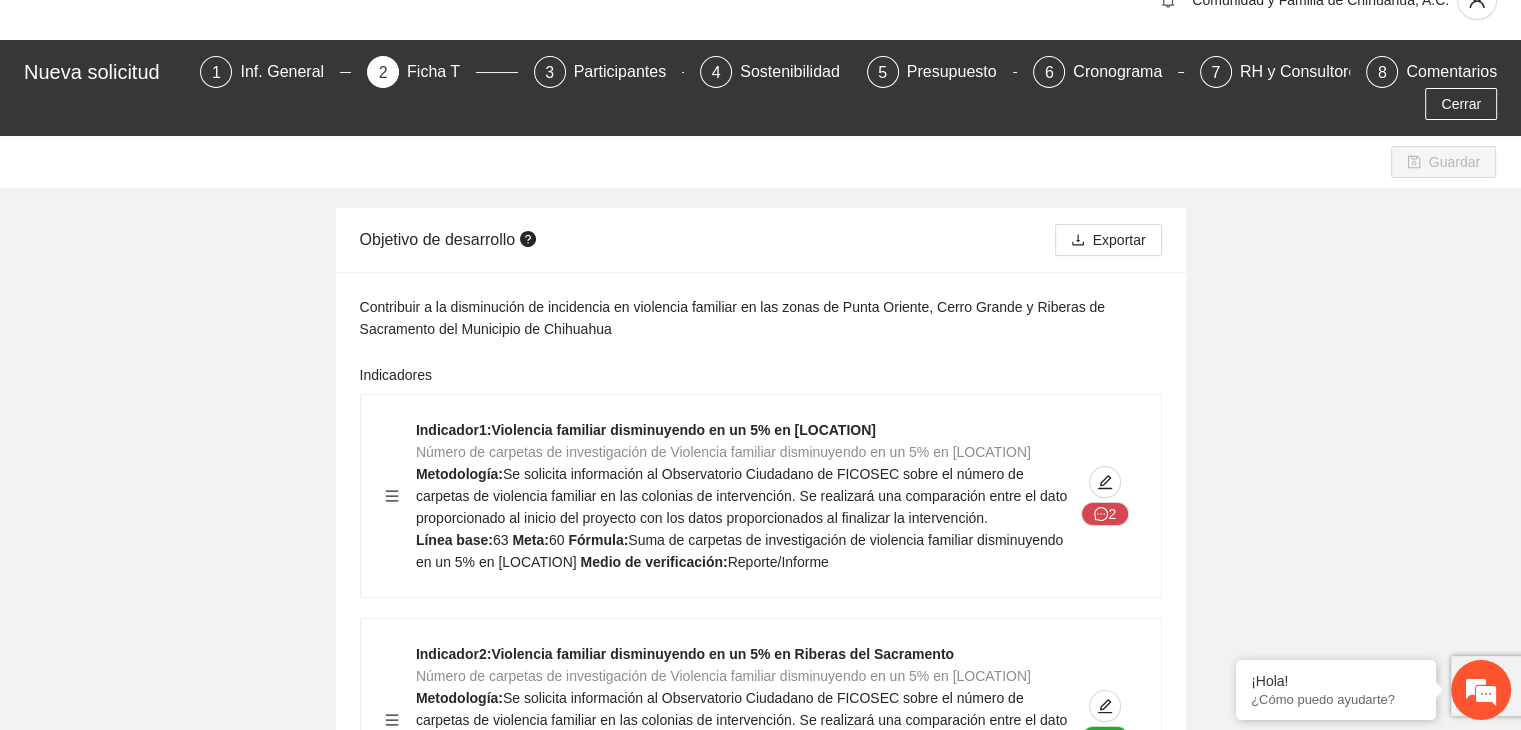 click on "Contribuir a la disminución de incidencia en violencia familiar en las zonas de [LOCATION], [LOCATION] y [LOCATION] del Municipio de Chihuahua Indicadores Indicador 1 : Violencia familiar disminuyendo en un 5% en [LOCATION] Número de carpetas de investigación de Violencia familiar disminuyendo en un 5% en [LOCATION] Metodología: Se solicita información al Observatorio Ciudadano de FICOSEC sobre el número de carpetas de violencia familiar en las colonias de intervención. Se realizará una comparación entre el dato proporcionado al inicio del proyecto con los datos proporcionados al finalizar la intervención. Línea base: 63 Meta: 60 Fórmula: Suma de carpetas de investigación de violencia familiar disminuyendo en un 5% en [LOCATION] Medio de verificación: Reporte/Informe 2 Indicador 2 : Violencia familiar disminuyendo en un 5% en [LOCATION] Metodología: Línea base: 85 Meta: 81 0 3" at bounding box center (760, 13133) 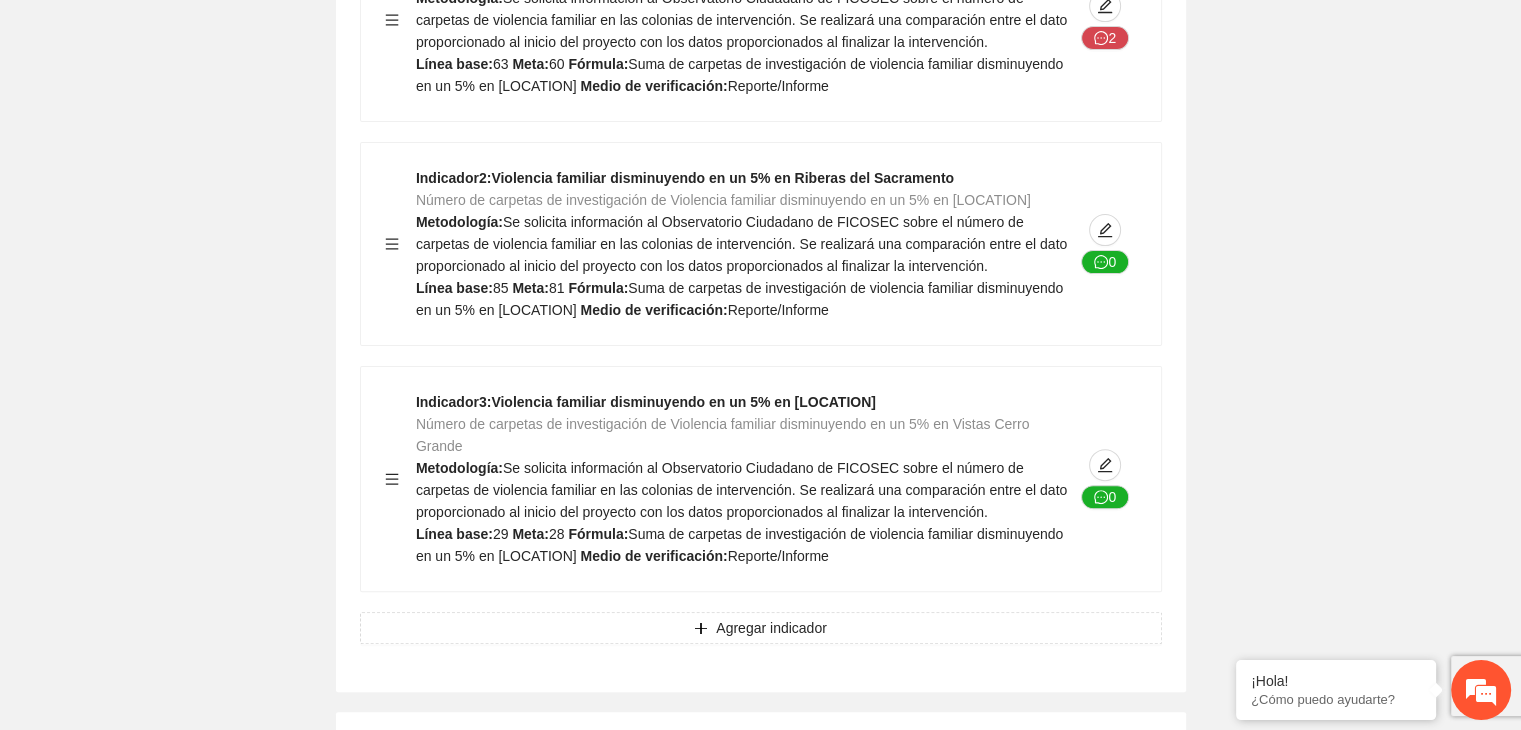 scroll, scrollTop: 520, scrollLeft: 0, axis: vertical 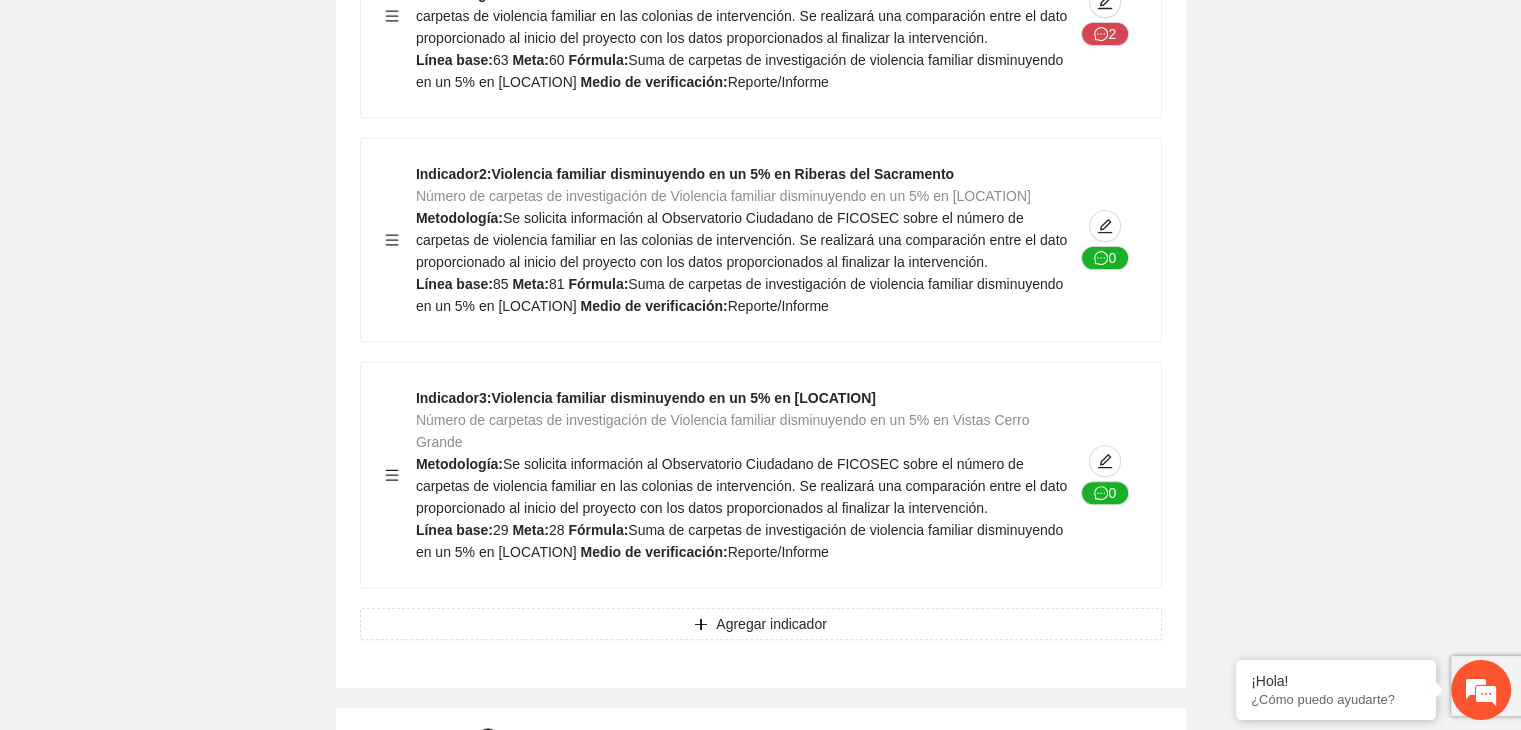 click on "Contribuir a la disminución de incidencia en violencia familiar en las zonas de [LOCATION], [LOCATION] y [LOCATION] del Municipio de Chihuahua Indicadores Indicador 1 : Violencia familiar disminuyendo en un 5% en [LOCATION] Número de carpetas de investigación de Violencia familiar disminuyendo en un 5% en [LOCATION] Metodología: Se solicita información al Observatorio Ciudadano de FICOSEC sobre el número de carpetas de violencia familiar en las colonias de intervención. Se realizará una comparación entre el dato proporcionado al inicio del proyecto con los datos proporcionados al finalizar la intervención. Línea base: 63 Meta: 60 Fórmula: Suma de carpetas de investigación de violencia familiar disminuyendo en un 5% en [LOCATION] Medio de verificación: Reporte/Informe 2 Indicador 2 : Violencia familiar disminuyendo en un 5% en [LOCATION] Metodología: Línea base: 85 Meta: 81 0 3" at bounding box center [760, 12653] 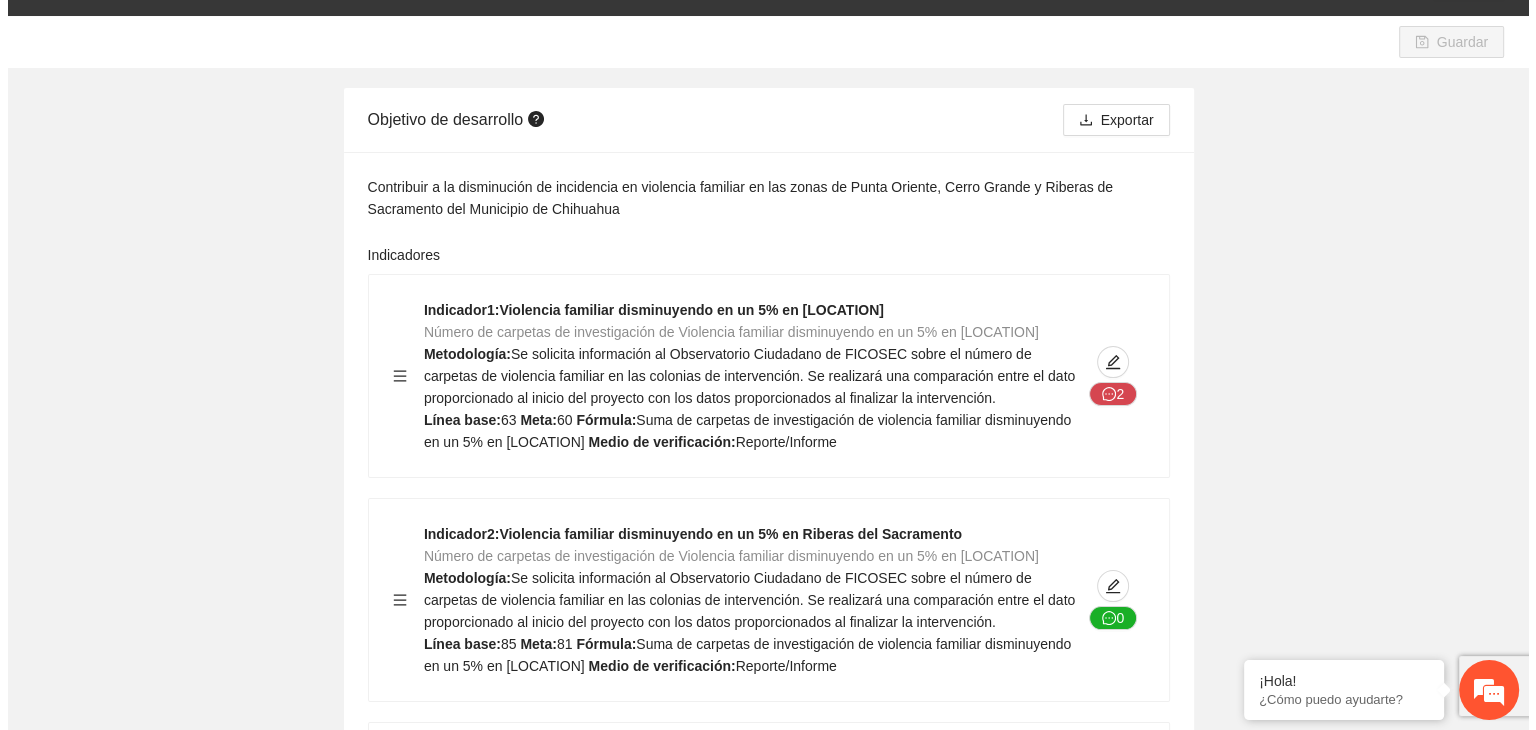 scroll, scrollTop: 120, scrollLeft: 0, axis: vertical 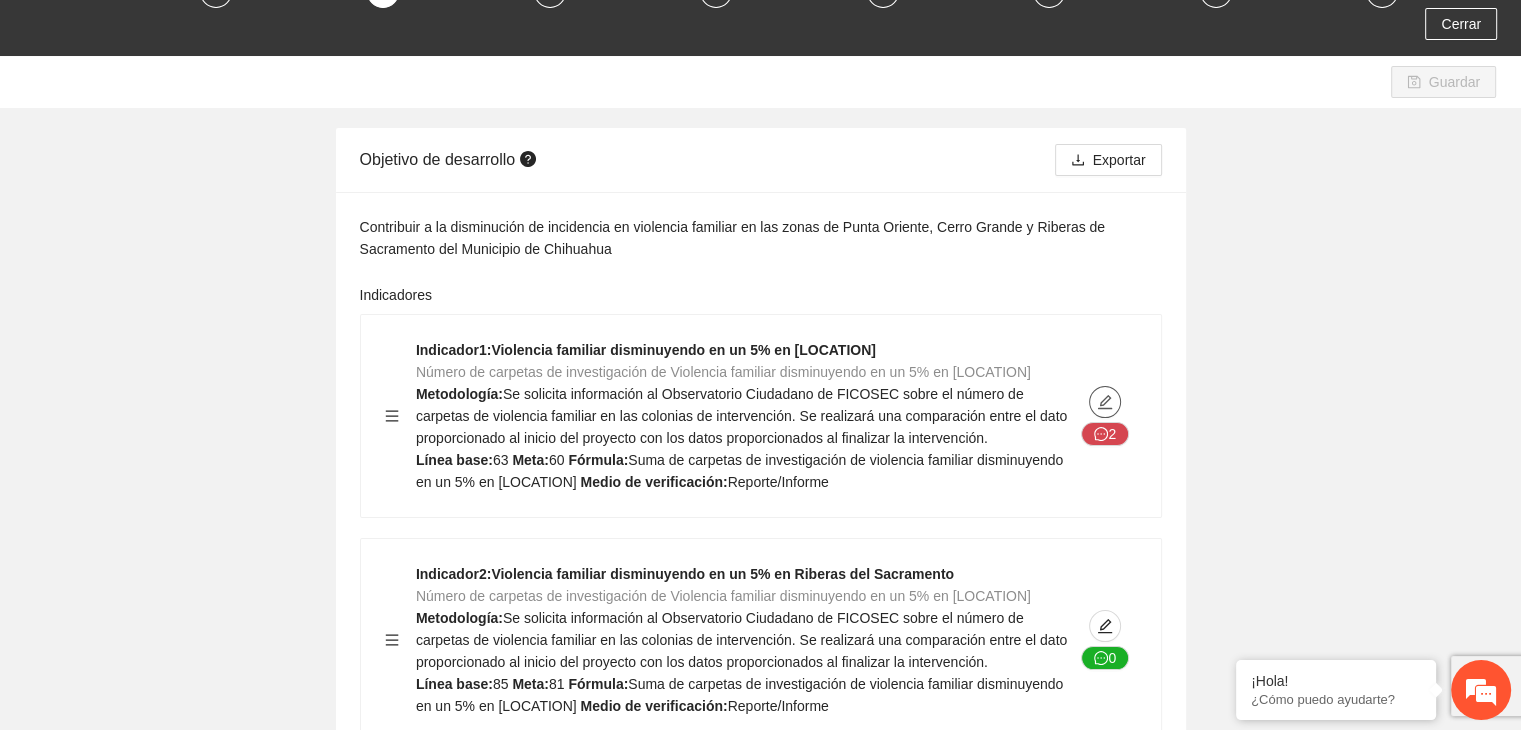 click 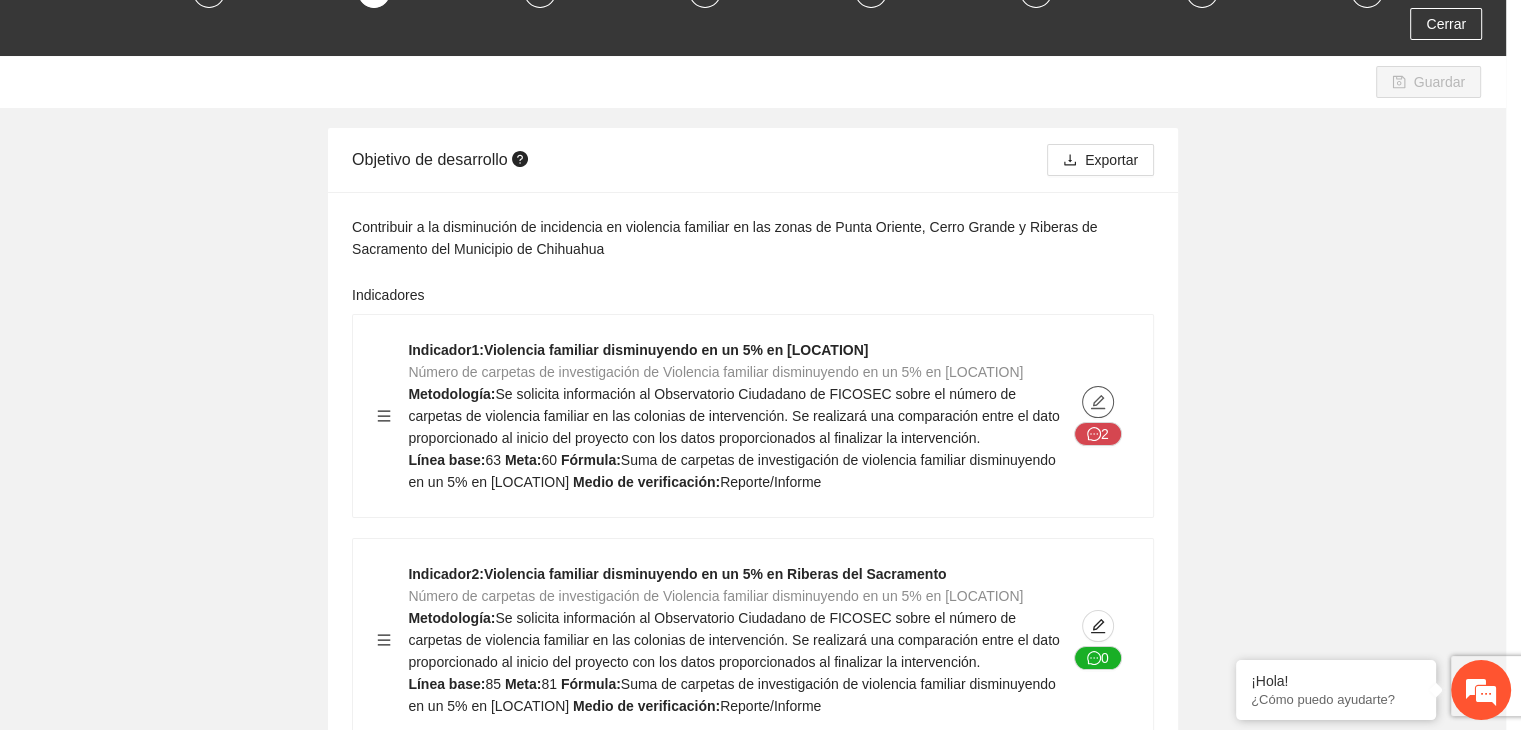 type on "**" 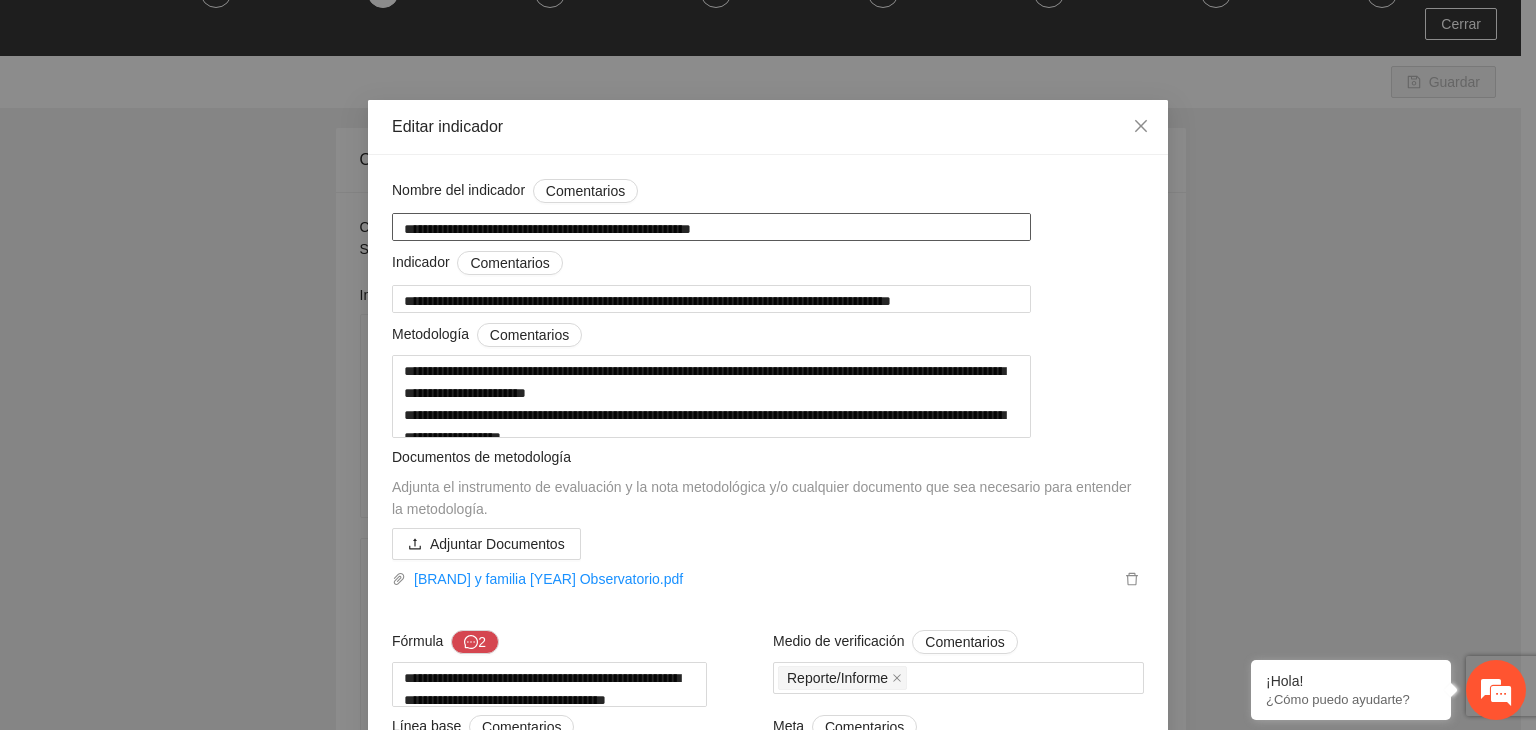 drag, startPoint x: 776, startPoint y: 224, endPoint x: 300, endPoint y: 218, distance: 476.0378 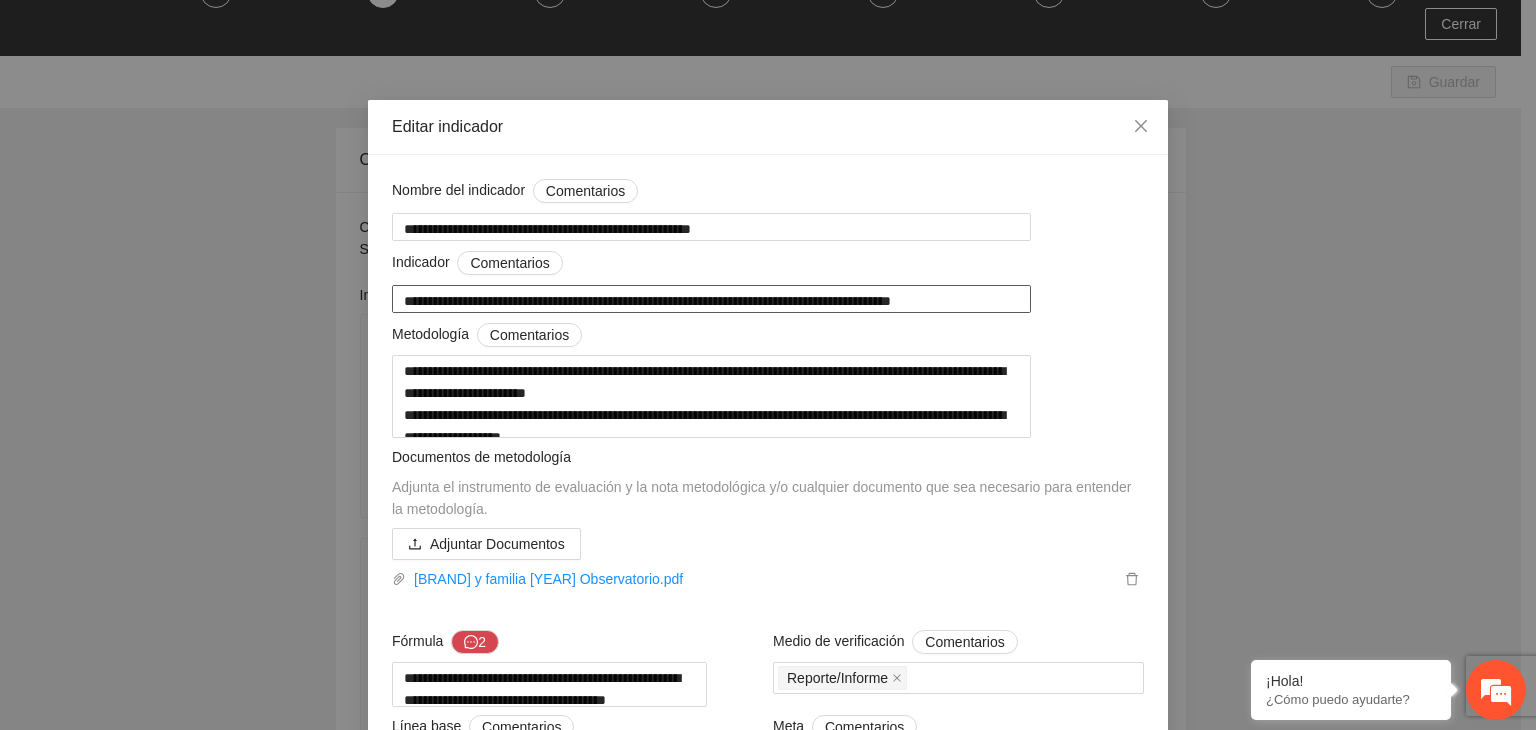 drag, startPoint x: 392, startPoint y: 303, endPoint x: 1066, endPoint y: 316, distance: 674.12537 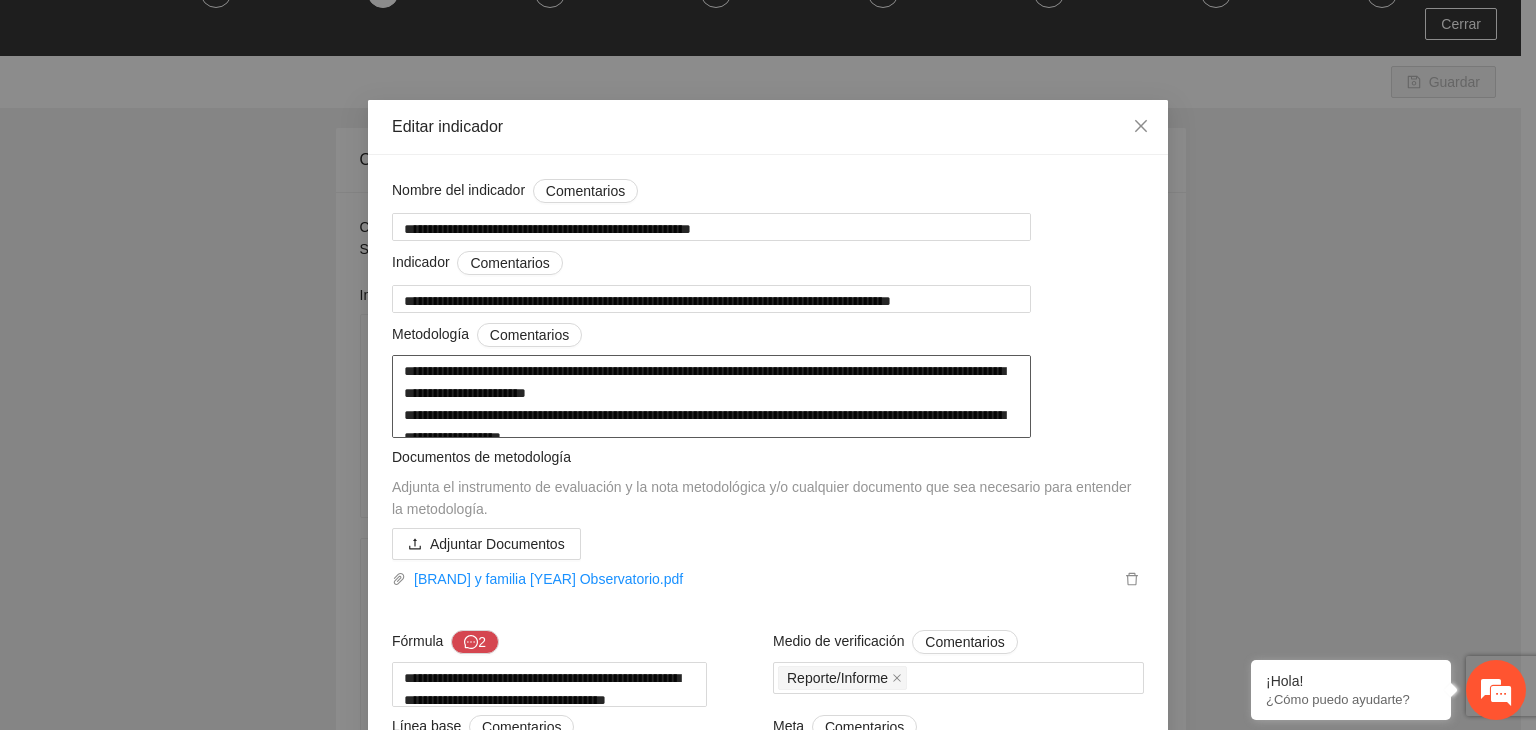 drag, startPoint x: 401, startPoint y: 373, endPoint x: 574, endPoint y: 441, distance: 185.88437 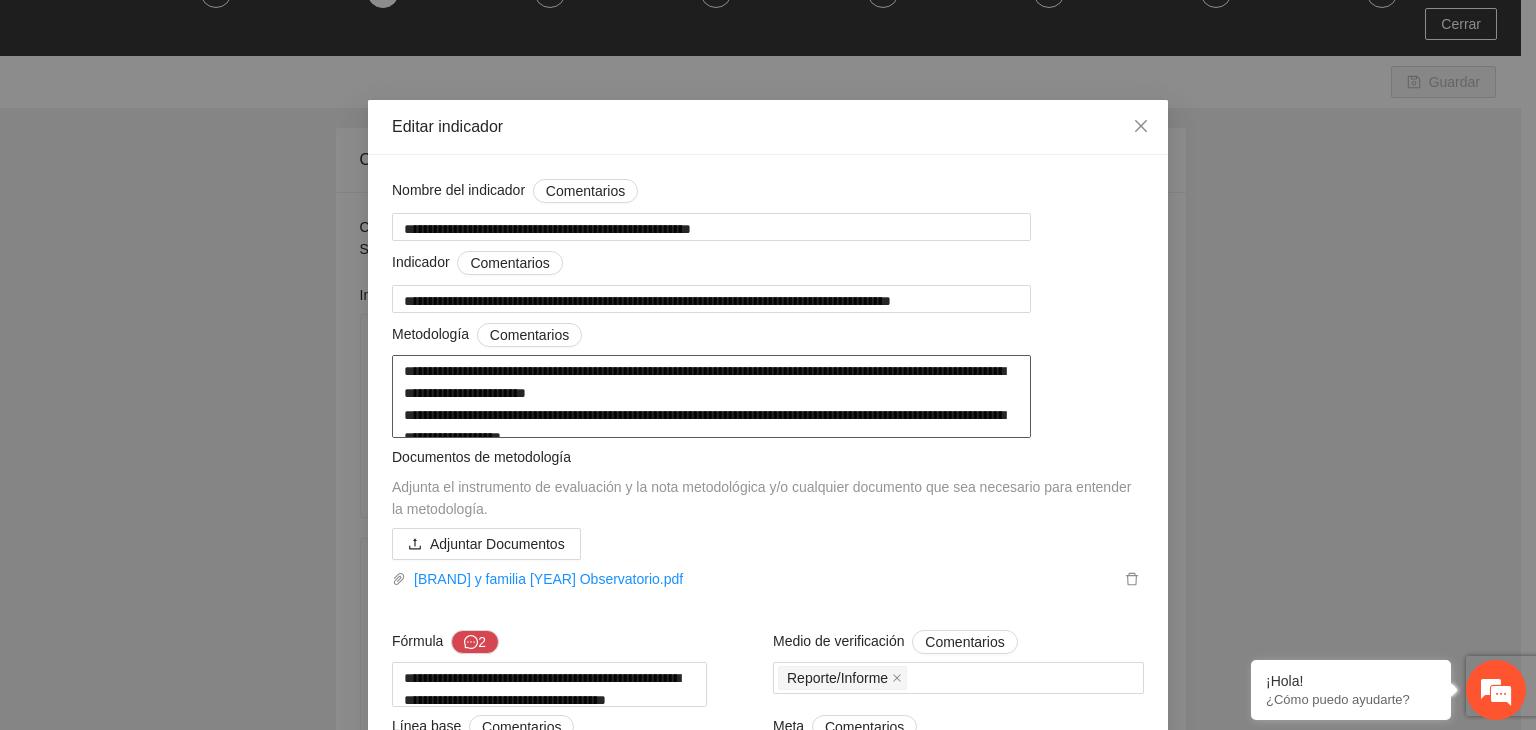 drag, startPoint x: 564, startPoint y: 439, endPoint x: 388, endPoint y: 369, distance: 189.4096 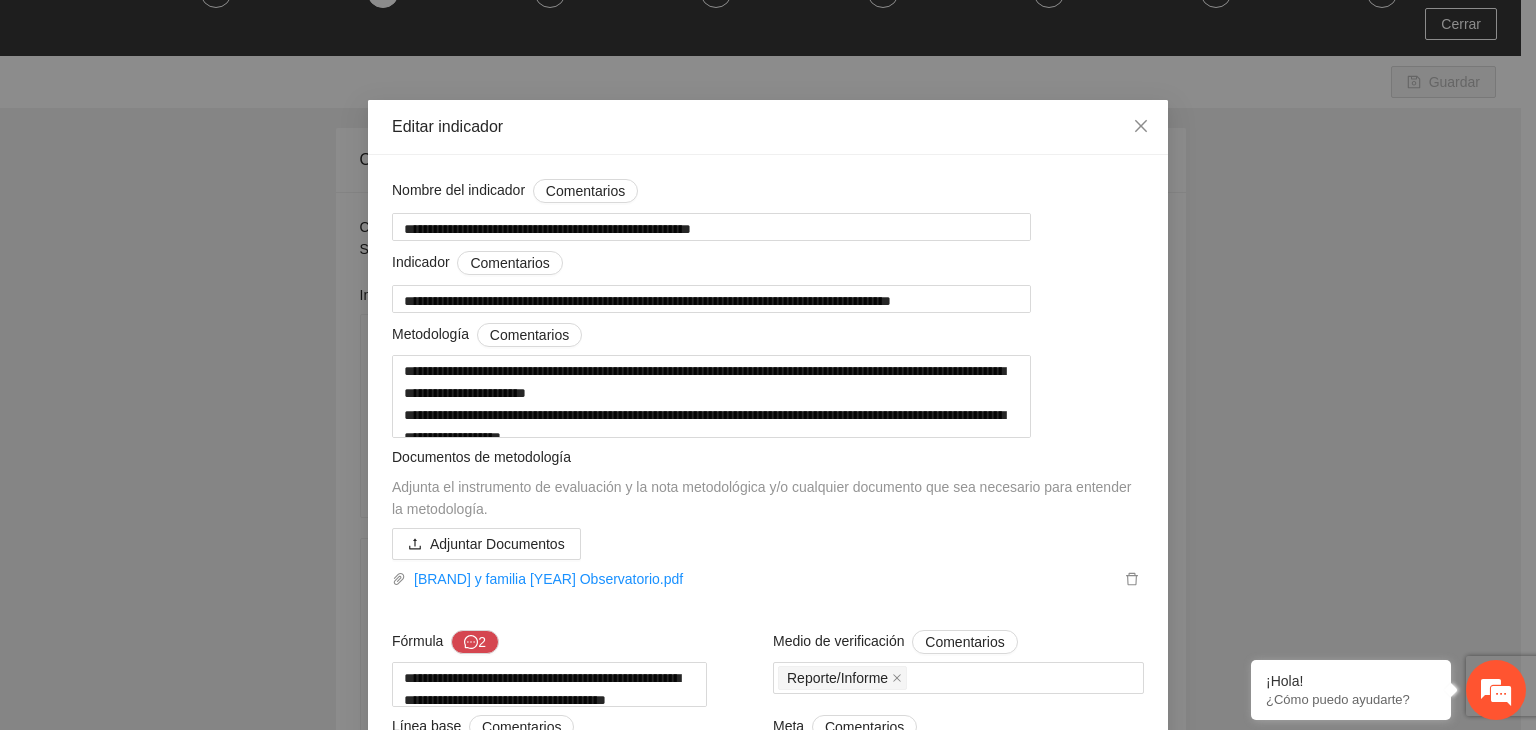 click on "**********" at bounding box center [768, 365] 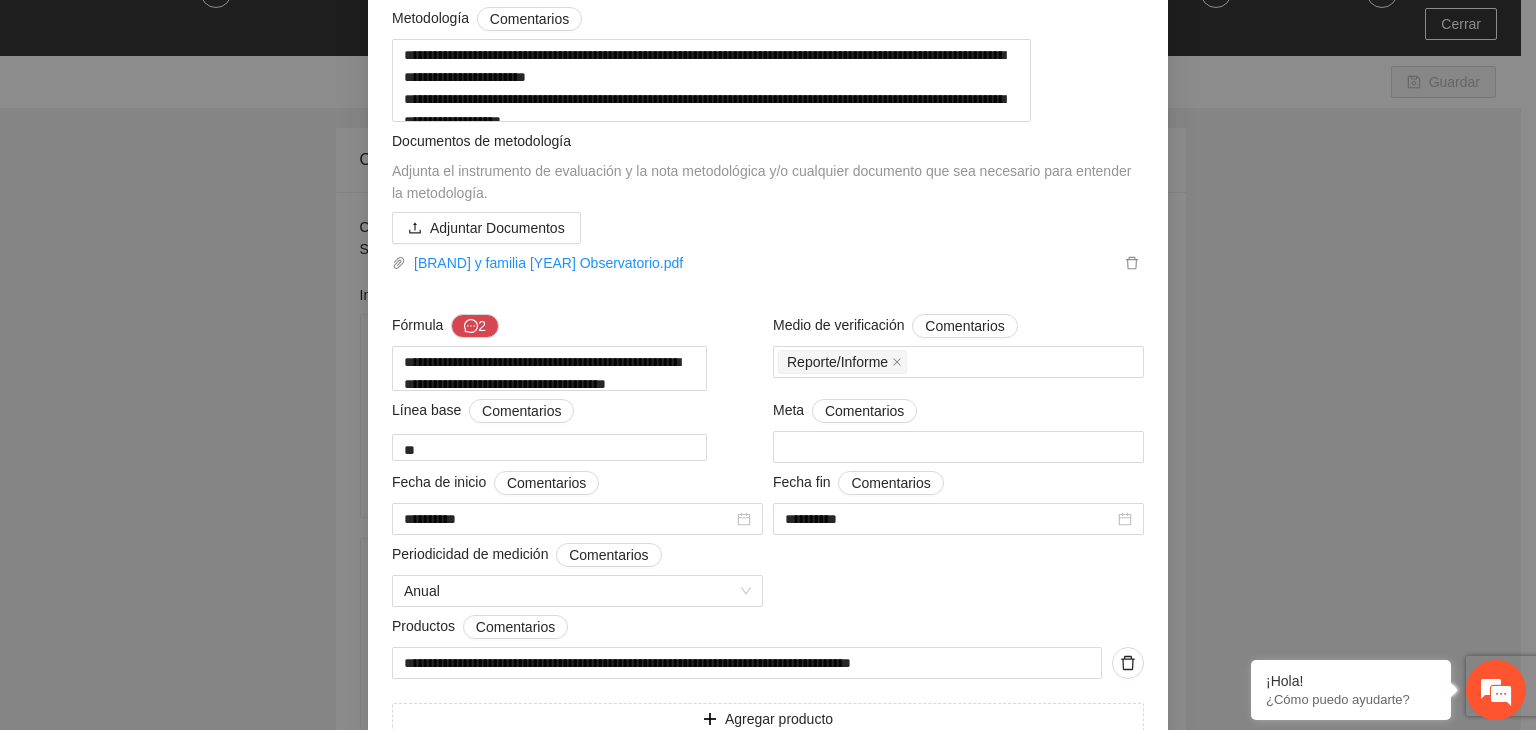 scroll, scrollTop: 320, scrollLeft: 0, axis: vertical 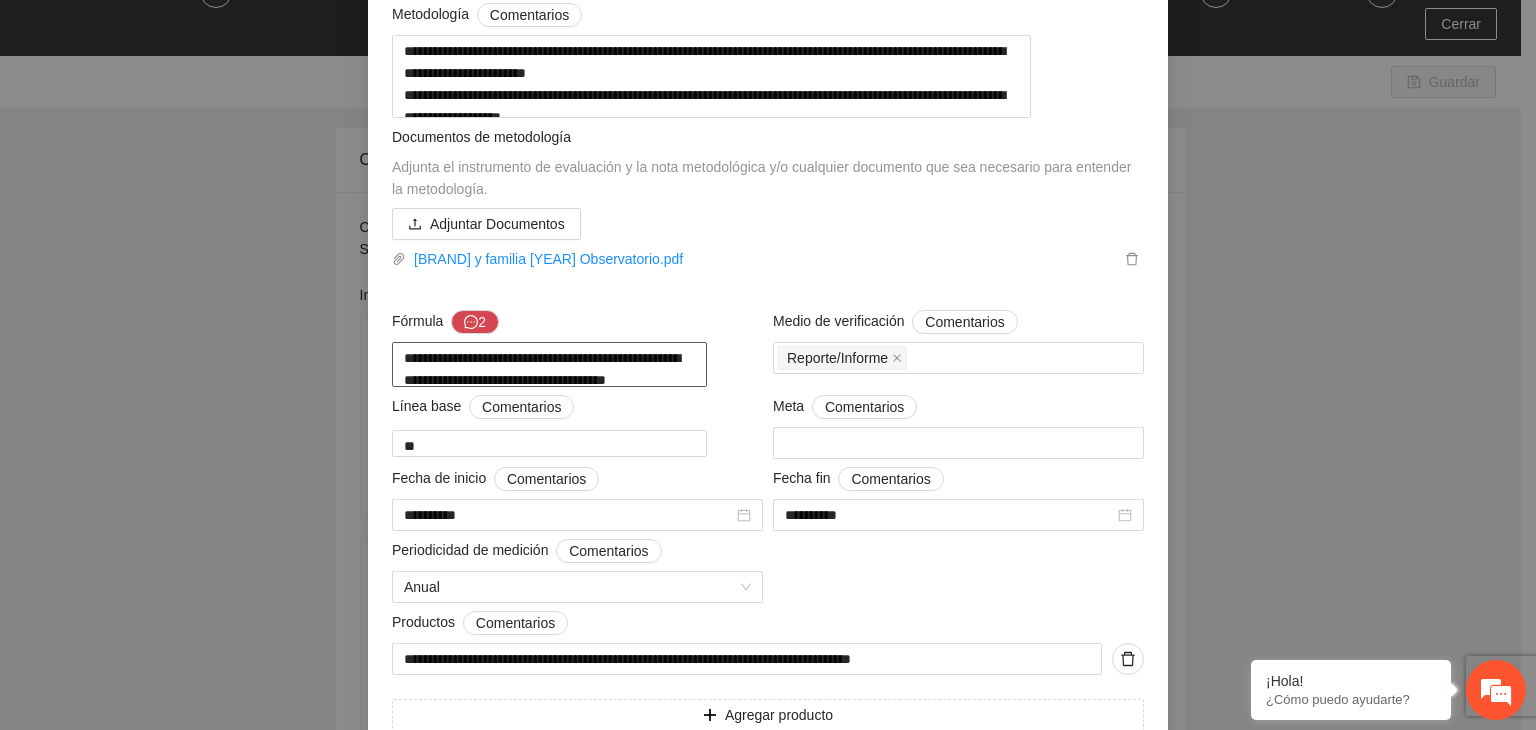 drag, startPoint x: 673, startPoint y: 396, endPoint x: 390, endPoint y: 368, distance: 284.38177 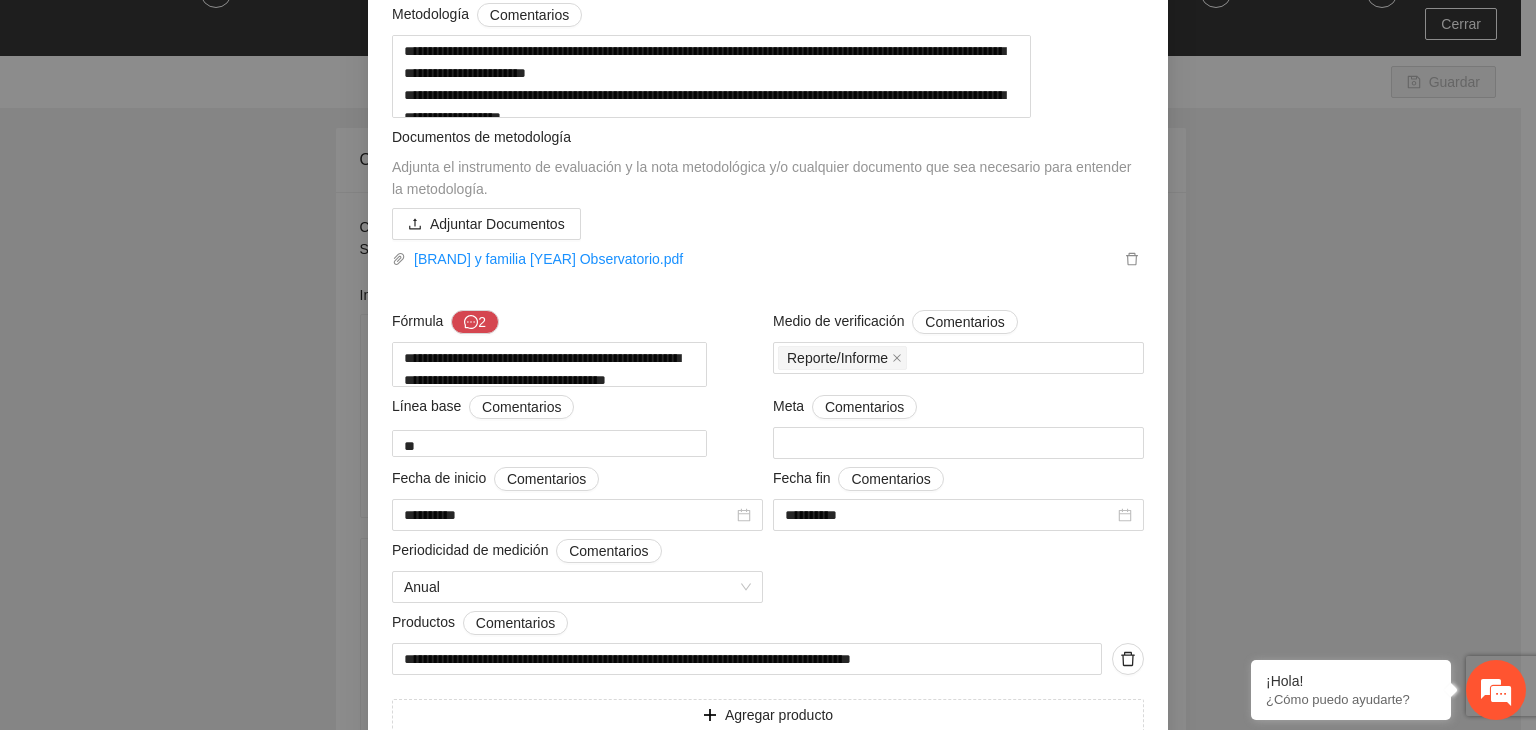 click on "**********" at bounding box center [768, 365] 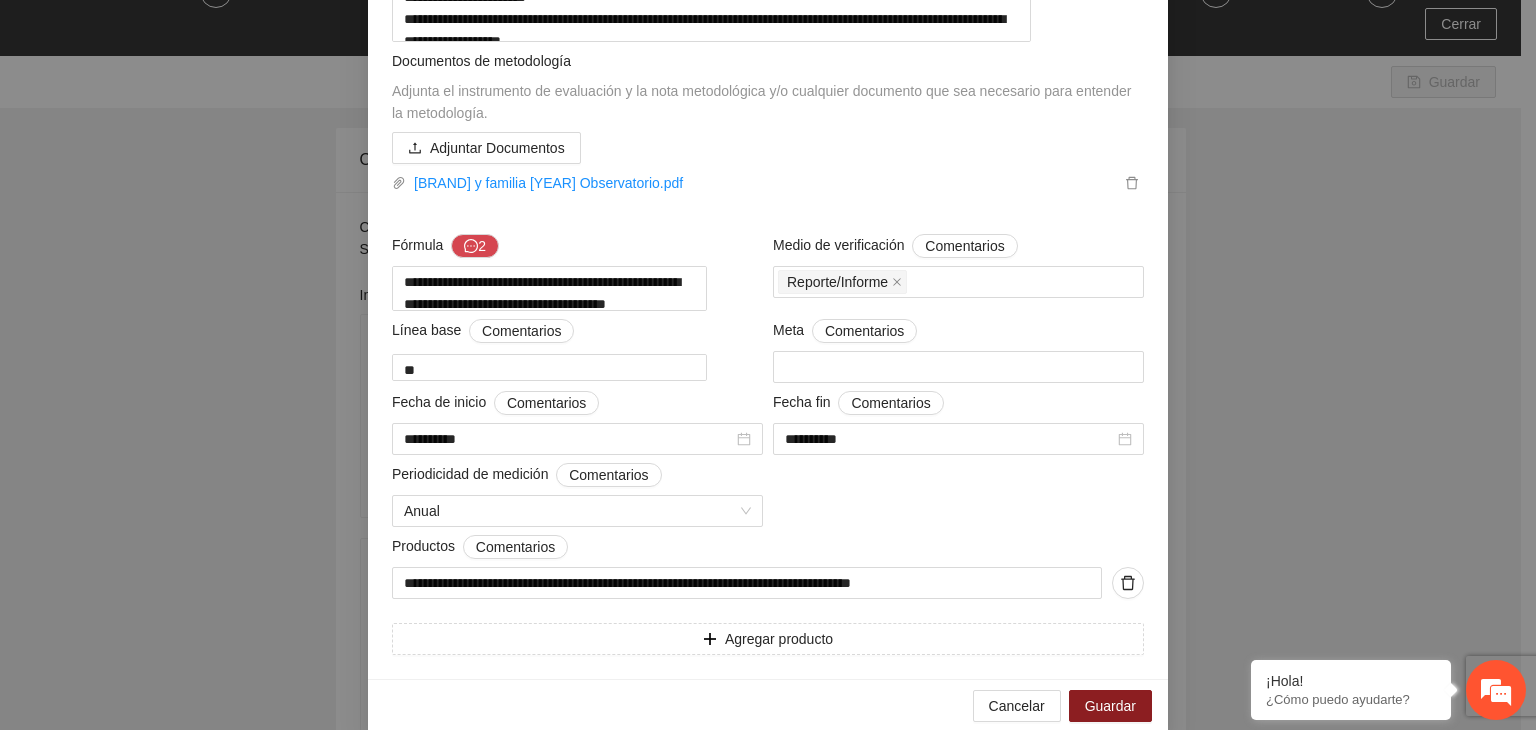 scroll, scrollTop: 400, scrollLeft: 0, axis: vertical 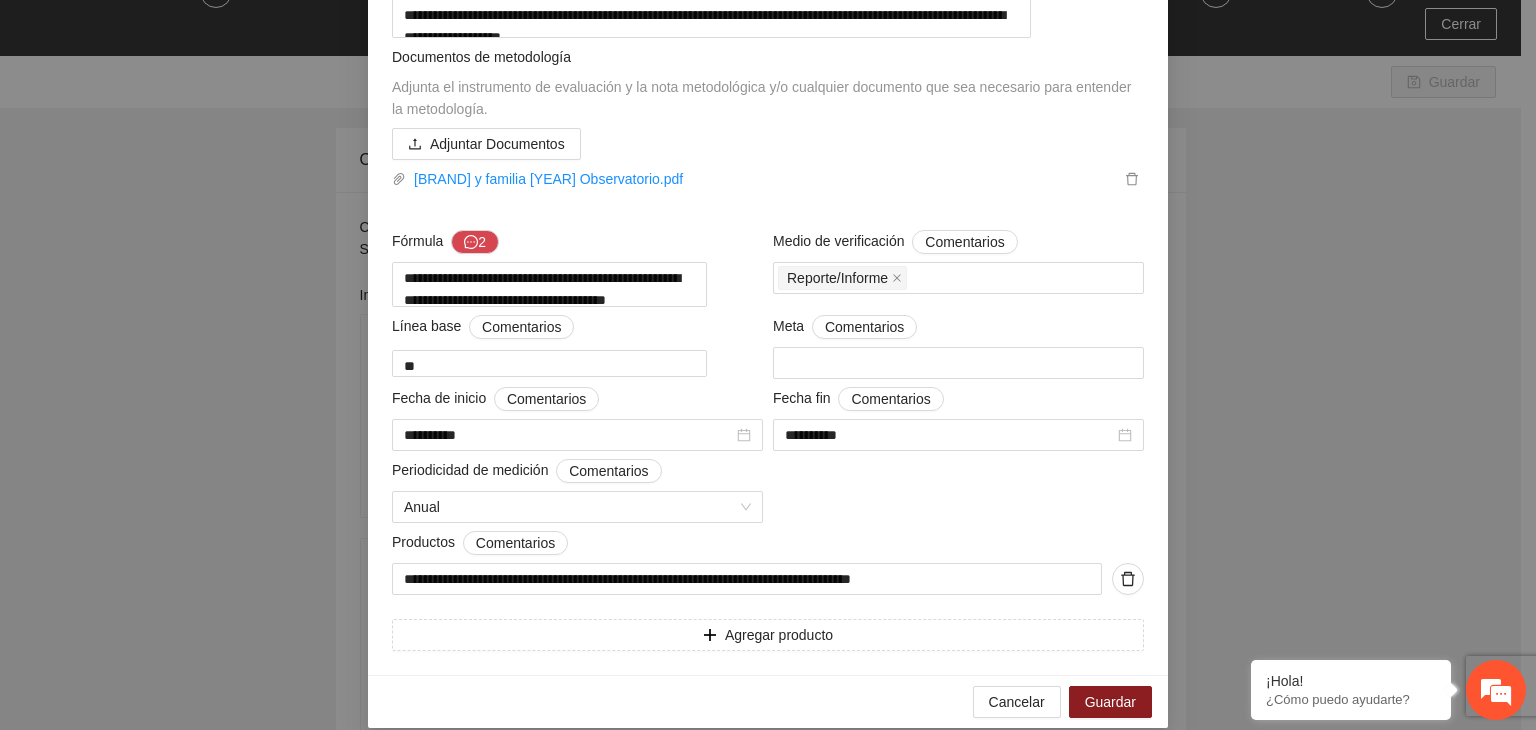 click on "**********" at bounding box center (768, 365) 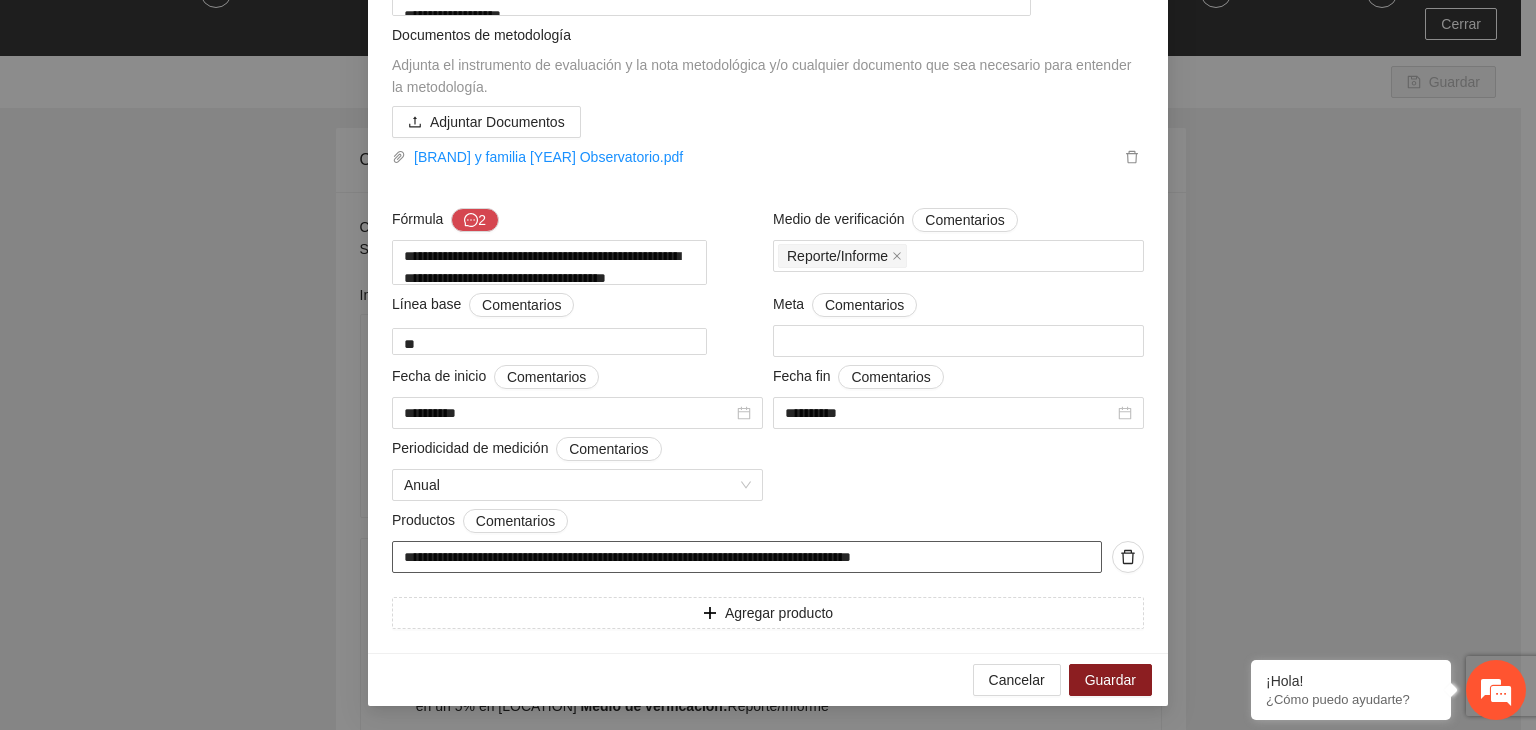drag, startPoint x: 956, startPoint y: 559, endPoint x: 252, endPoint y: 560, distance: 704.00073 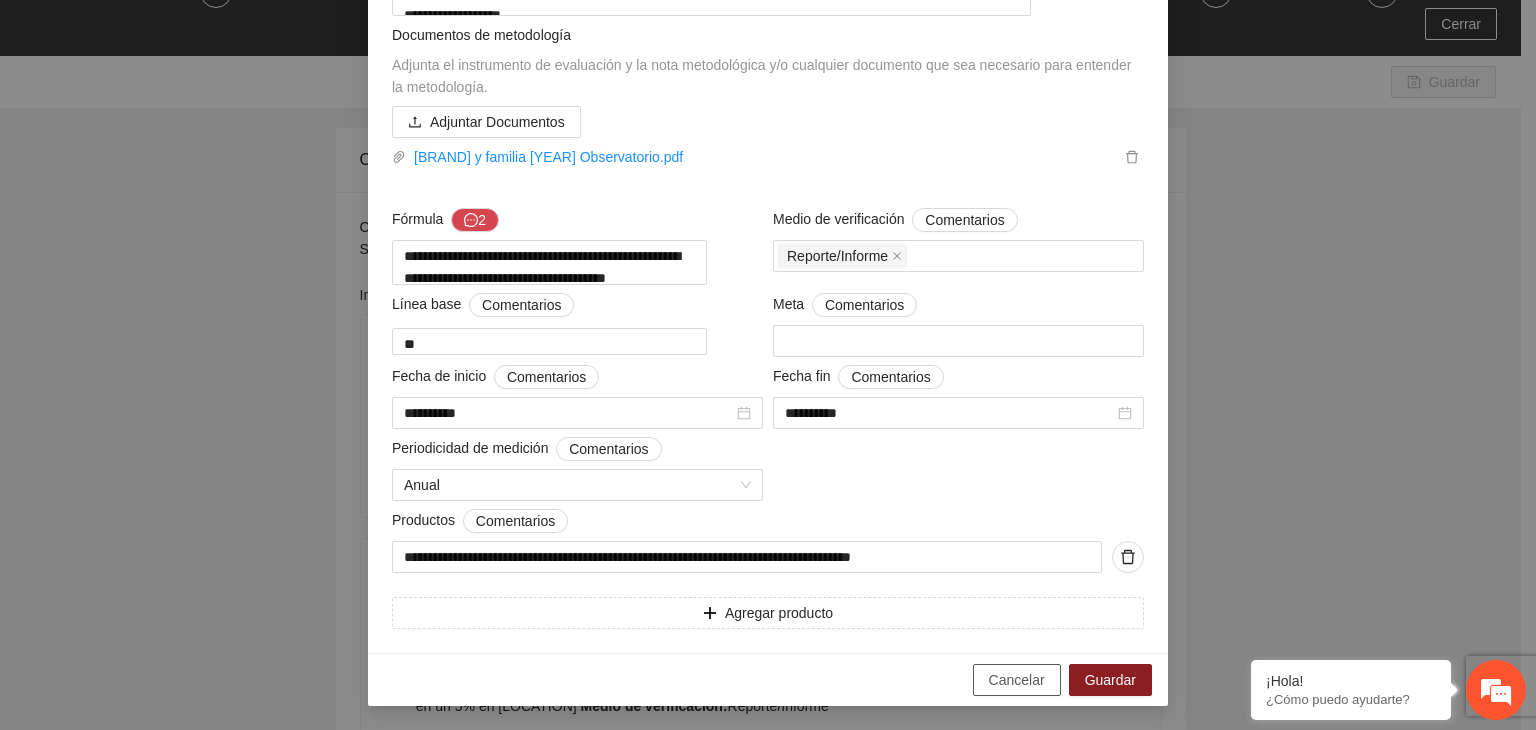 click on "Cancelar" at bounding box center (1017, 680) 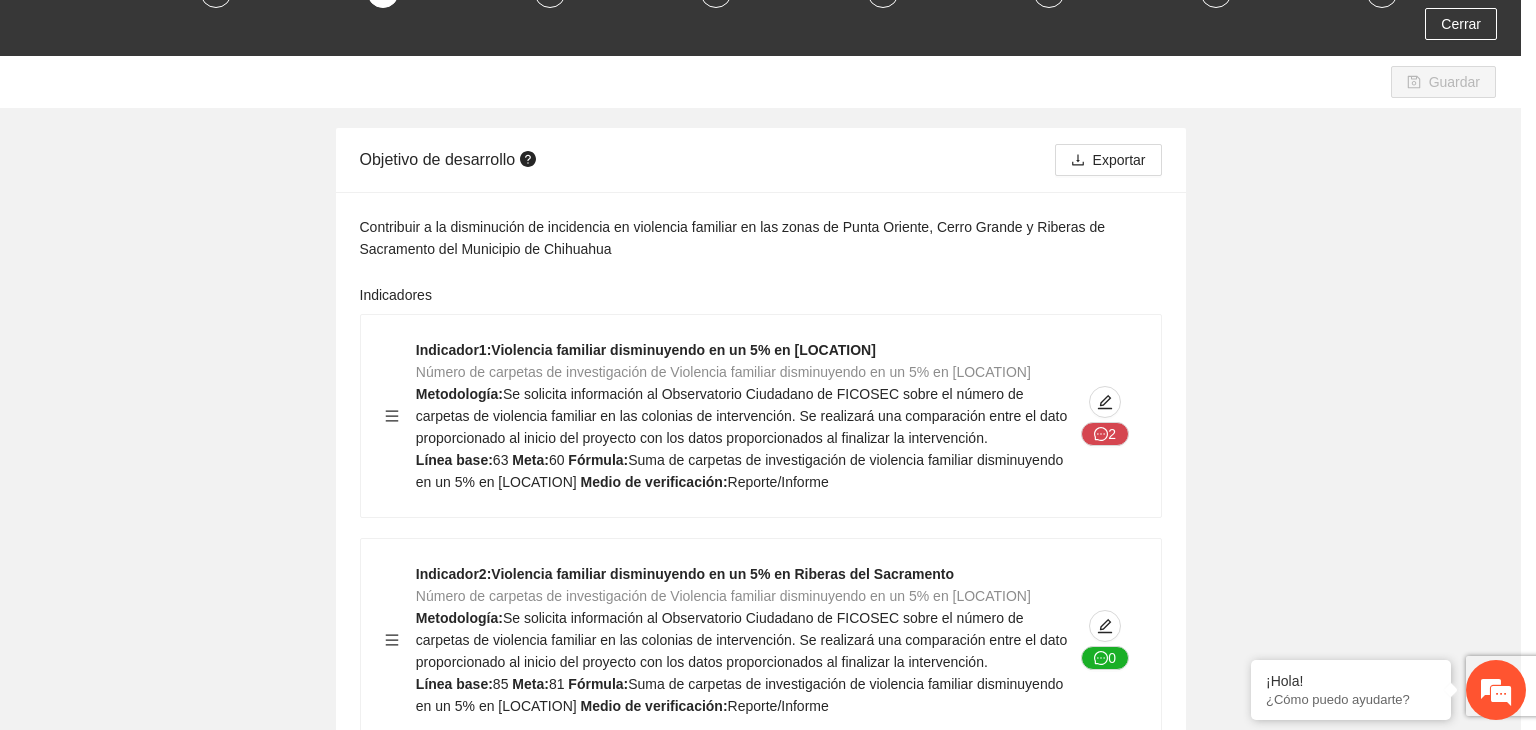 scroll, scrollTop: 202, scrollLeft: 0, axis: vertical 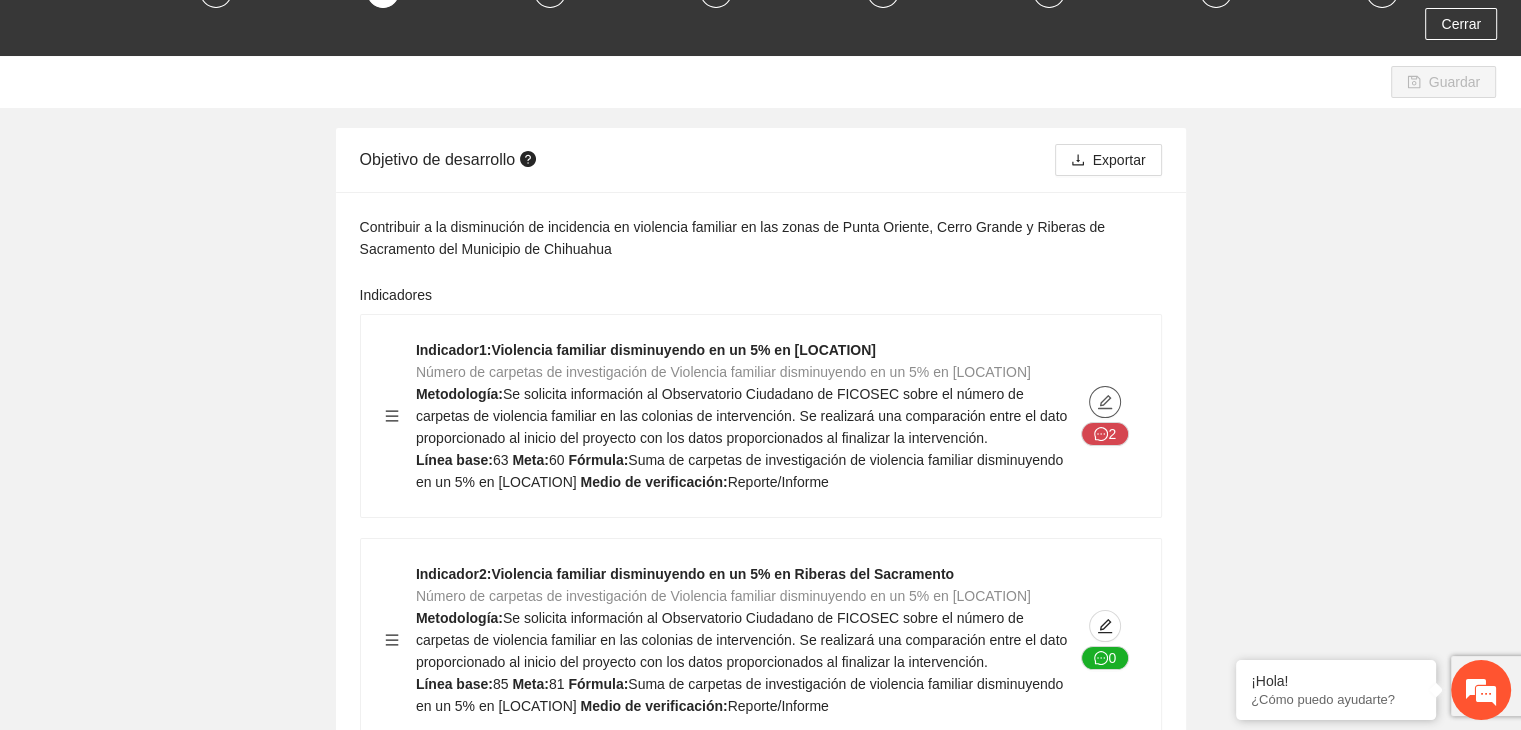 type 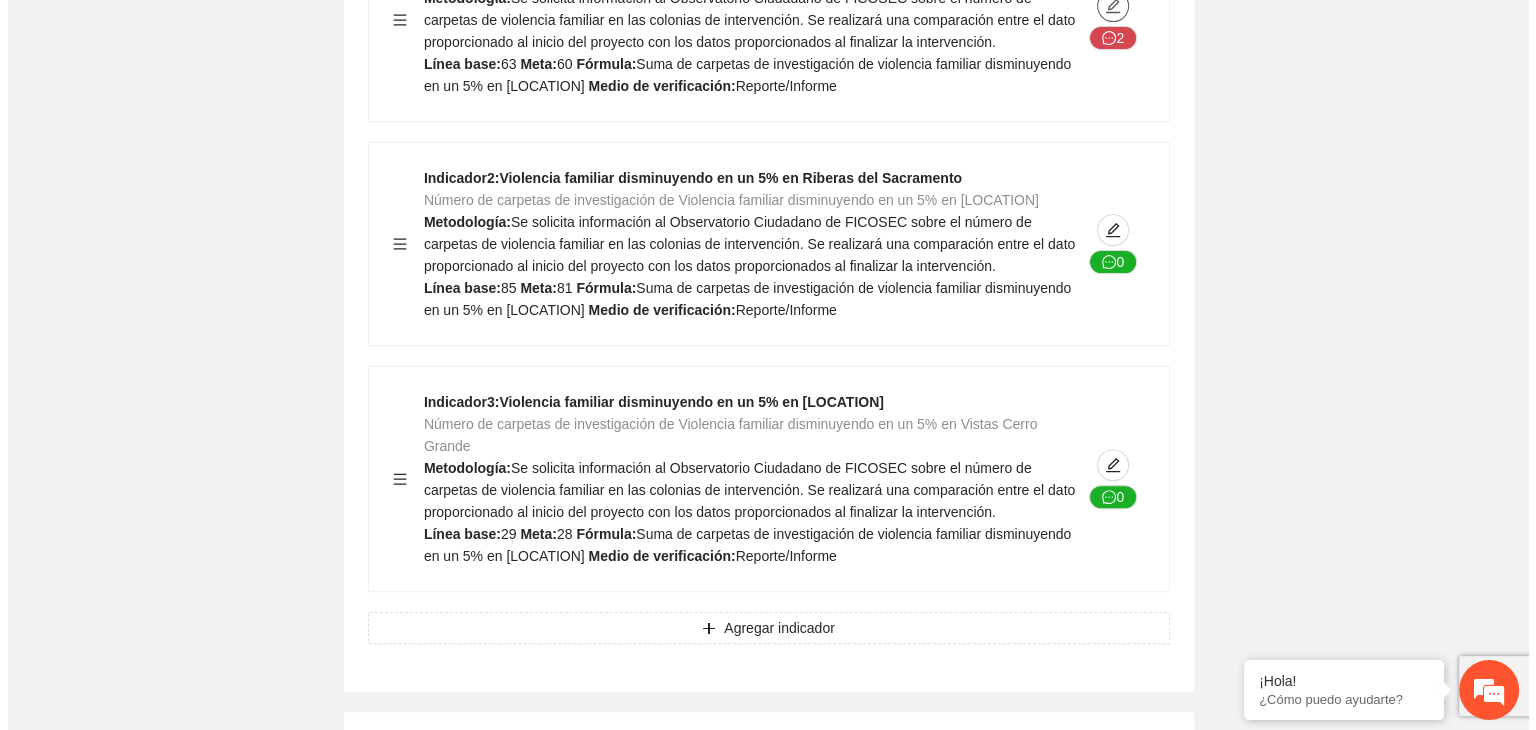 scroll, scrollTop: 520, scrollLeft: 0, axis: vertical 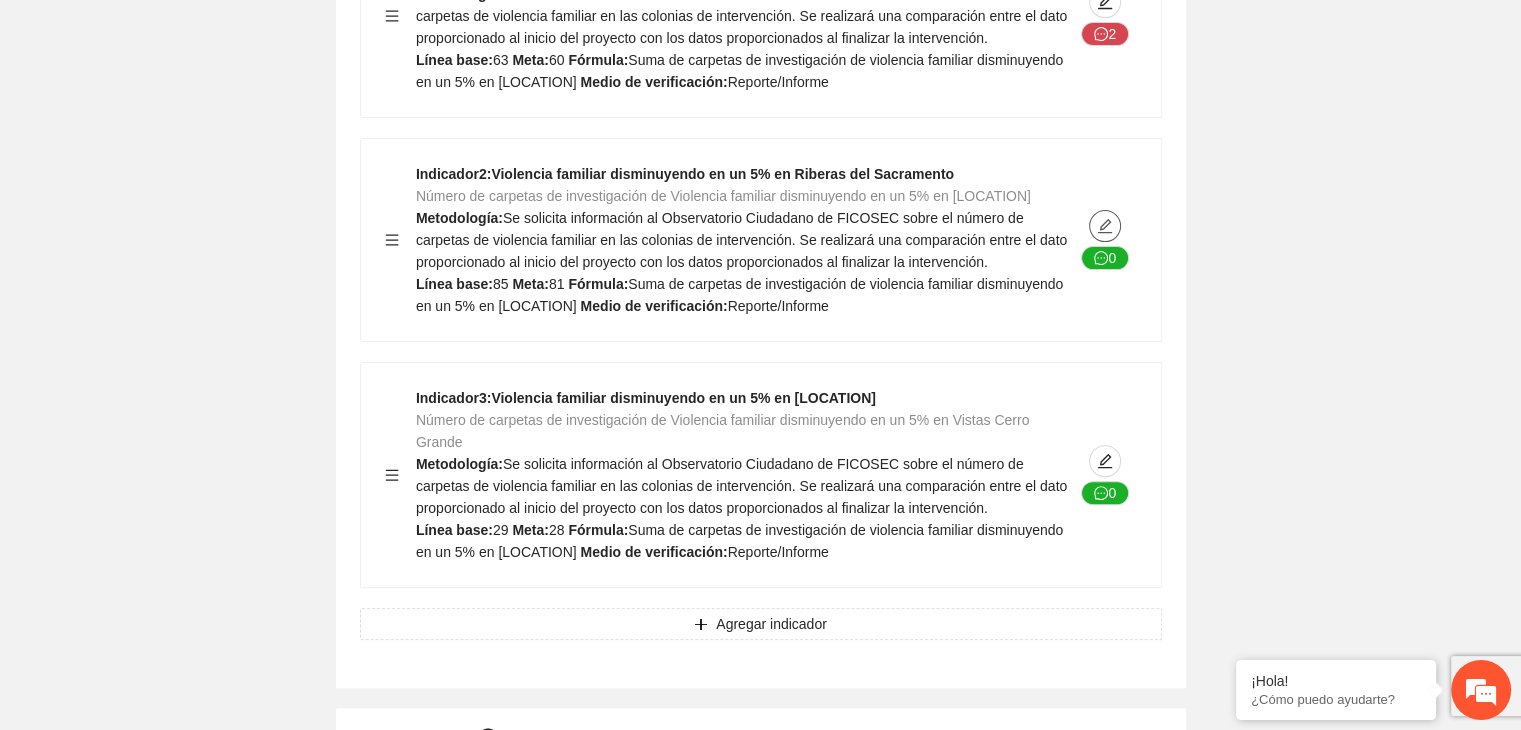 click 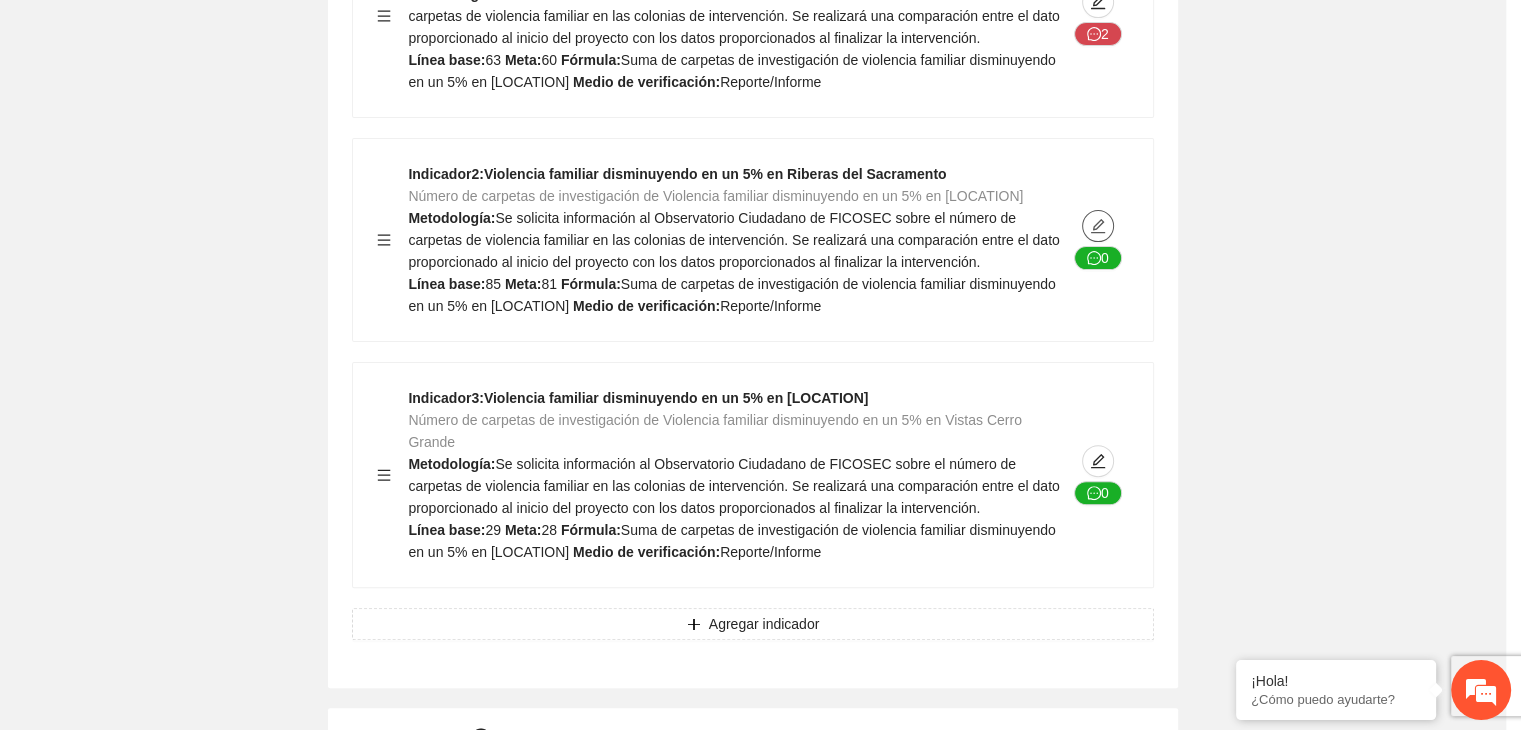 type on "**" 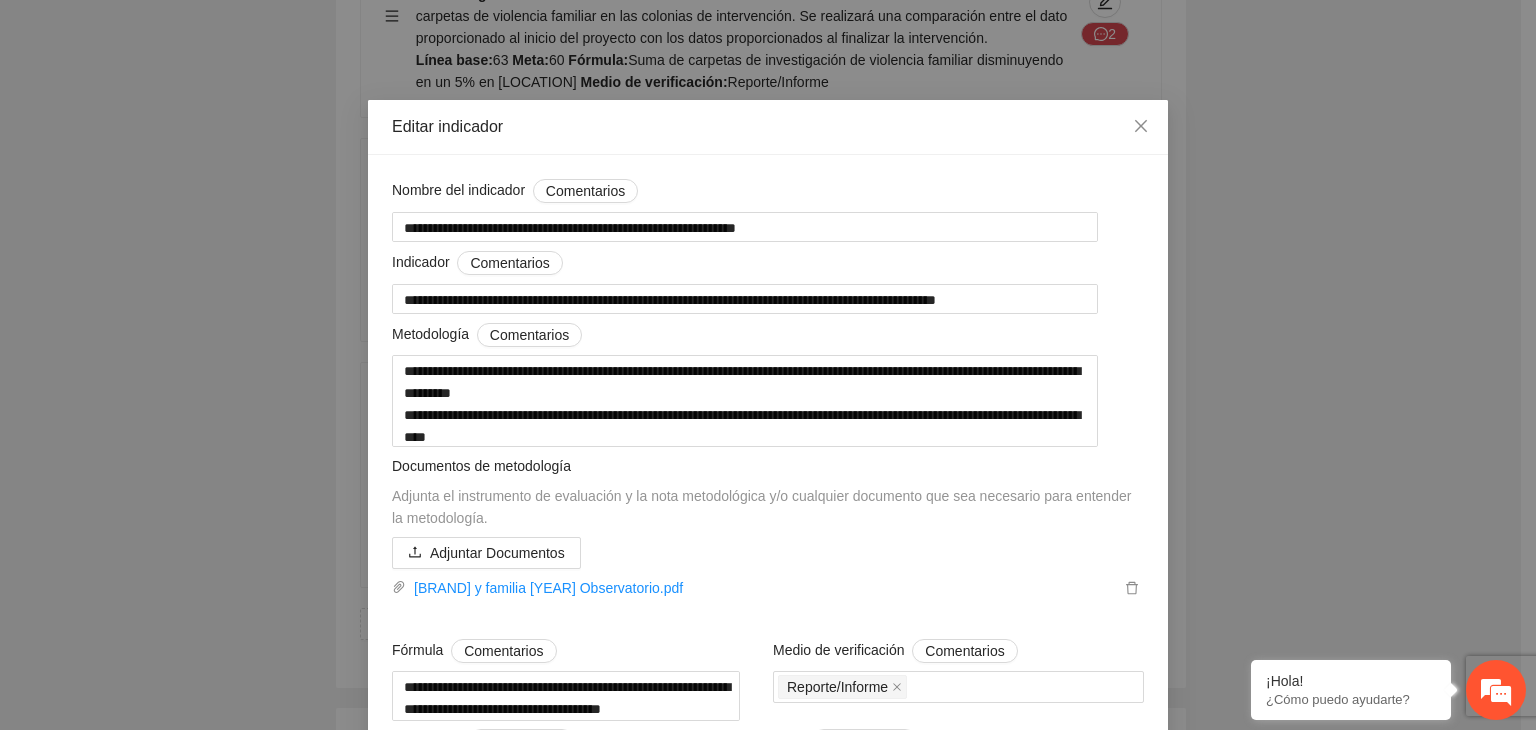click on "**********" at bounding box center (768, 365) 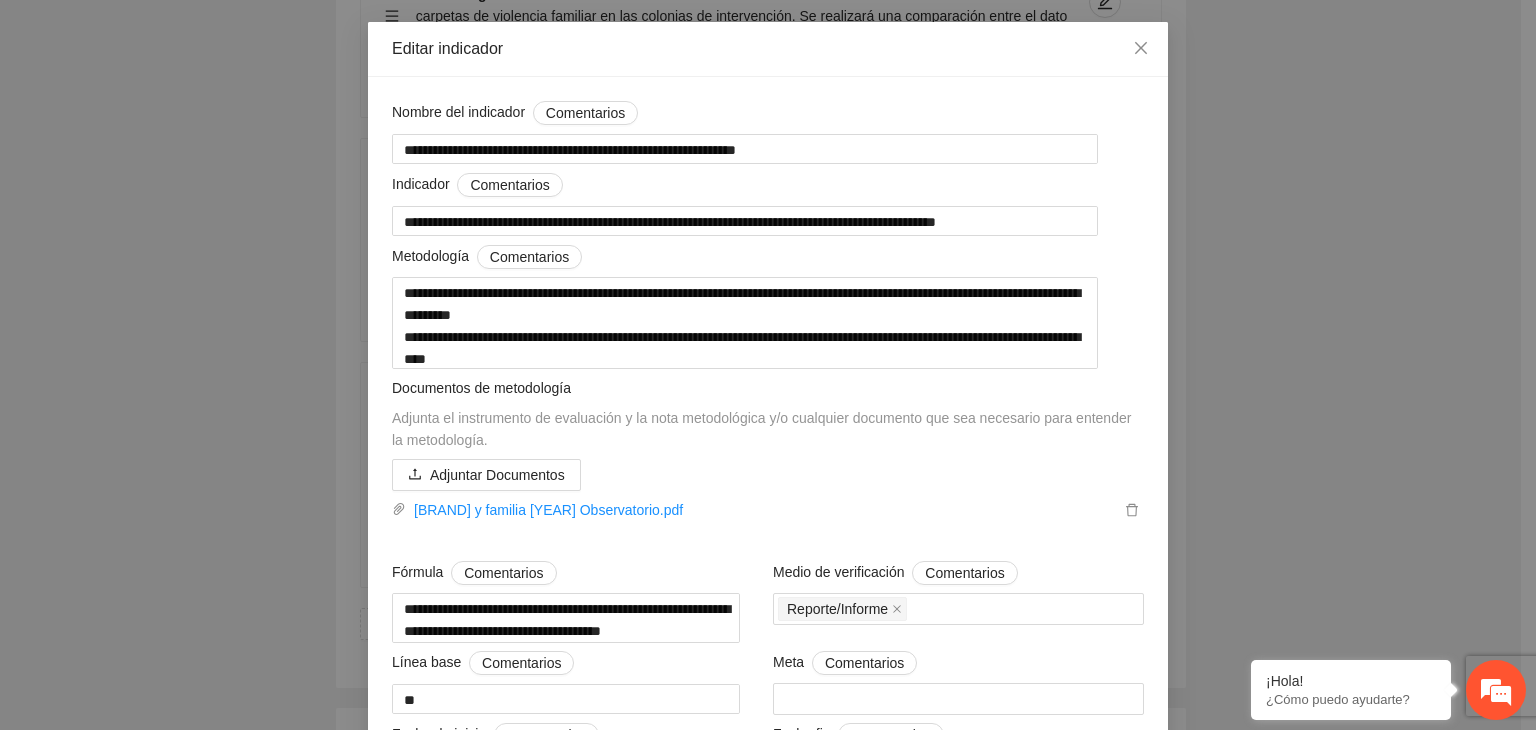 scroll, scrollTop: 40, scrollLeft: 0, axis: vertical 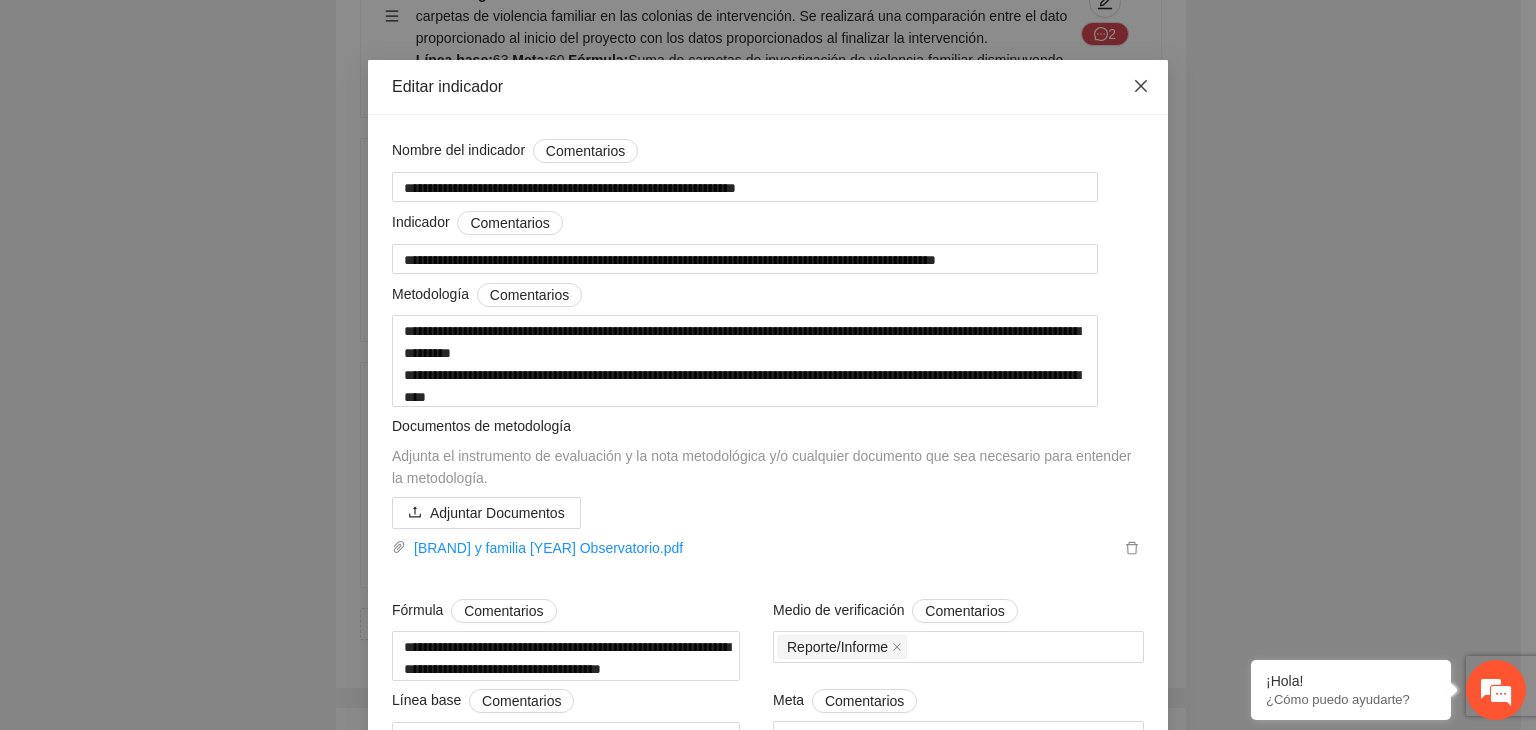 click 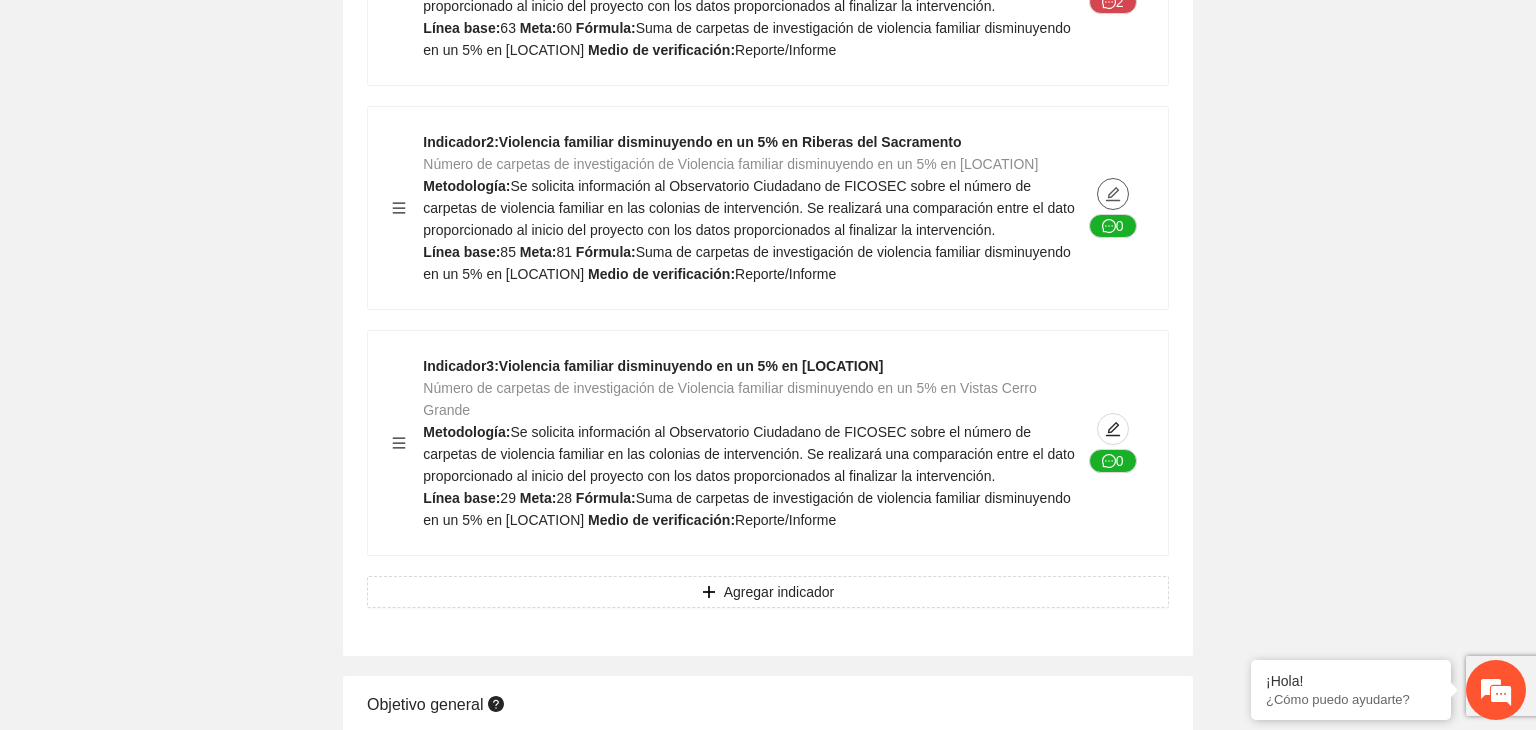 type 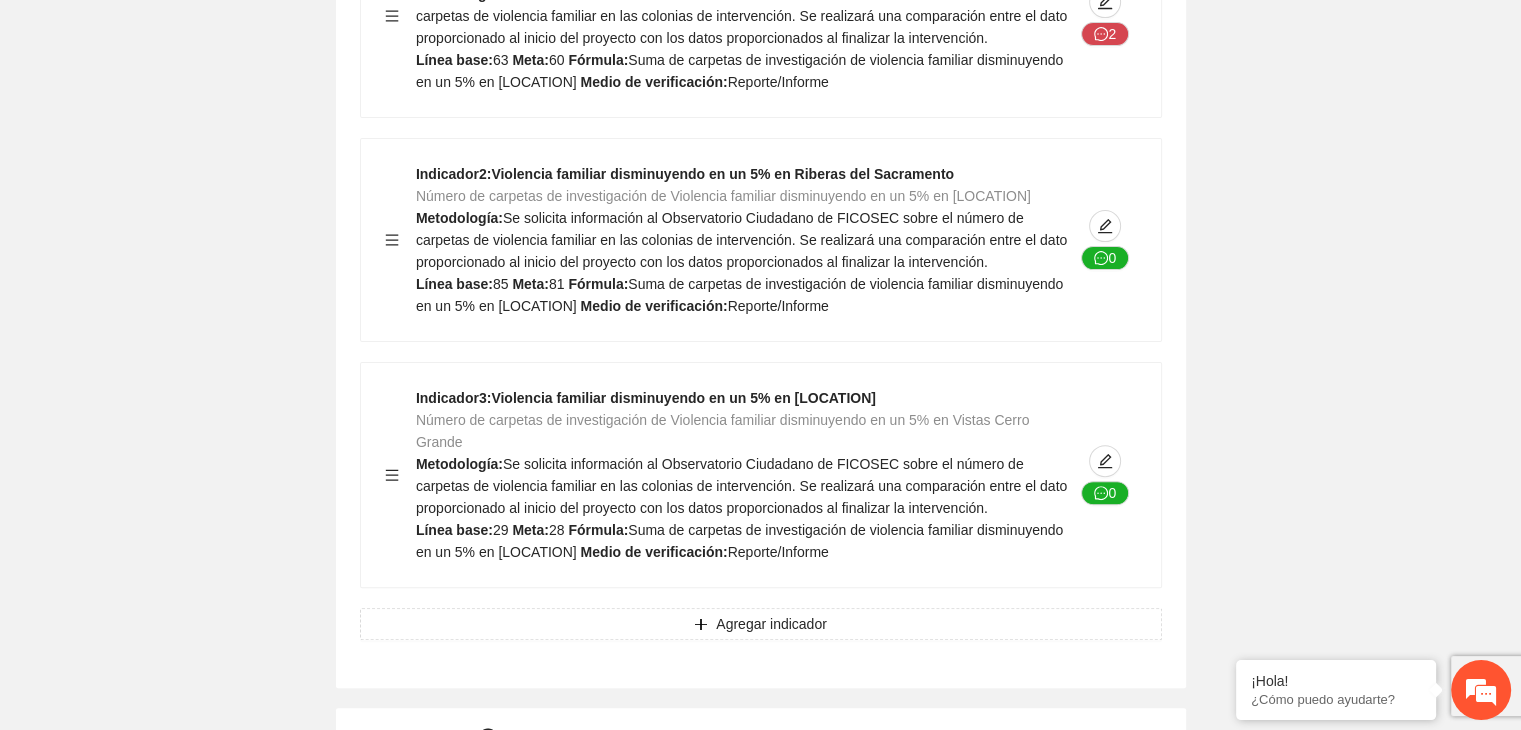 click on "Contribuir a la disminución de incidencia en violencia familiar en las zonas de [LOCATION], [LOCATION] y [LOCATION] del Municipio de Chihuahua Indicadores Indicador 1 : Violencia familiar disminuyendo en un 5% en [LOCATION] Número de carpetas de investigación de Violencia familiar disminuyendo en un 5% en [LOCATION] Metodología: Se solicita información al Observatorio Ciudadano de FICOSEC sobre el número de carpetas de violencia familiar en las colonias de intervención. Se realizará una comparación entre el dato proporcionado al inicio del proyecto con los datos proporcionados al finalizar la intervención. Línea base: 63 Meta: 60 Fórmula: Suma de carpetas de investigación de violencia familiar disminuyendo en un 5% en [LOCATION] Medio de verificación: Reporte/Informe 2 Indicador 2 : Violencia familiar disminuyendo en un 5% en [LOCATION] Metodología: Línea base: 85 Meta: 81 0 3" at bounding box center [760, 12653] 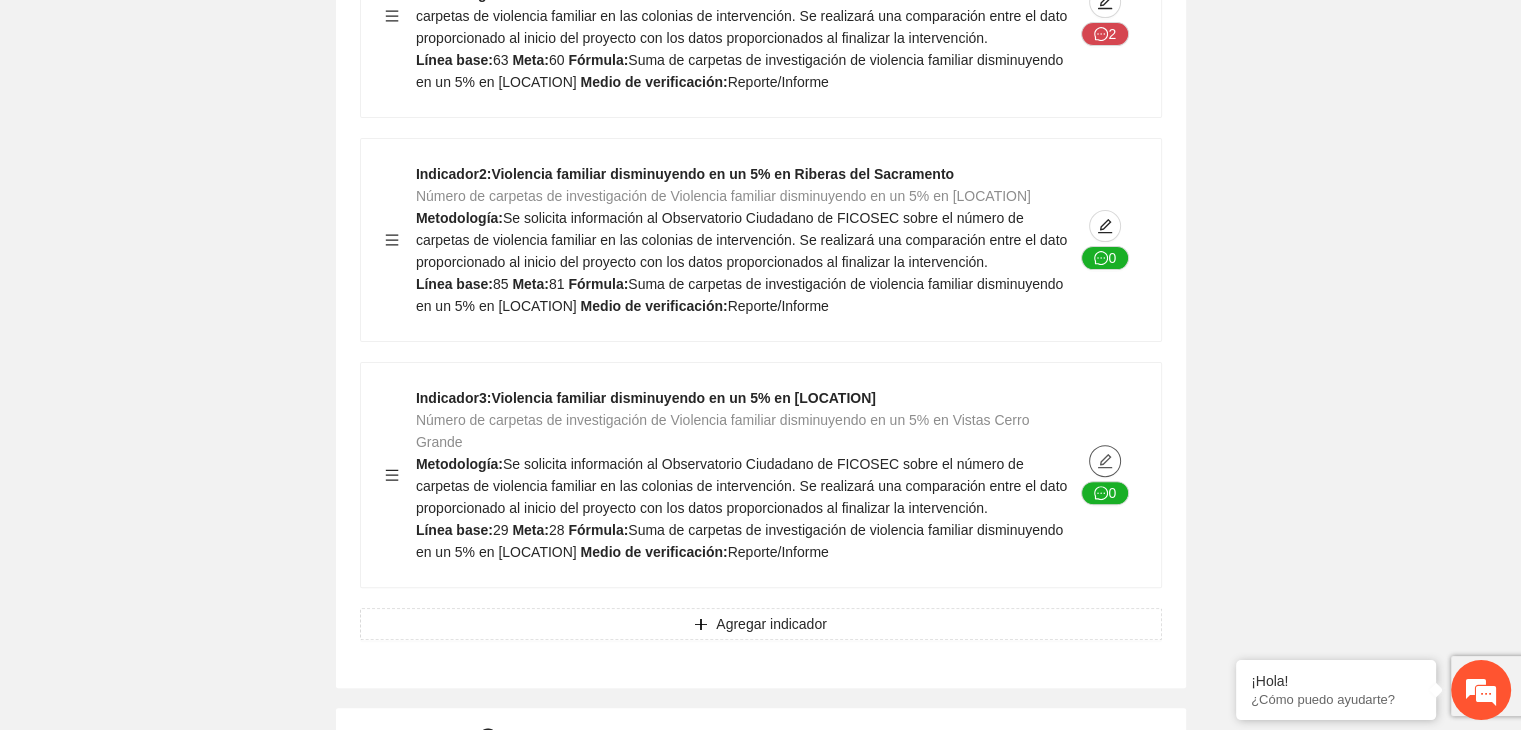 click at bounding box center [1105, 461] 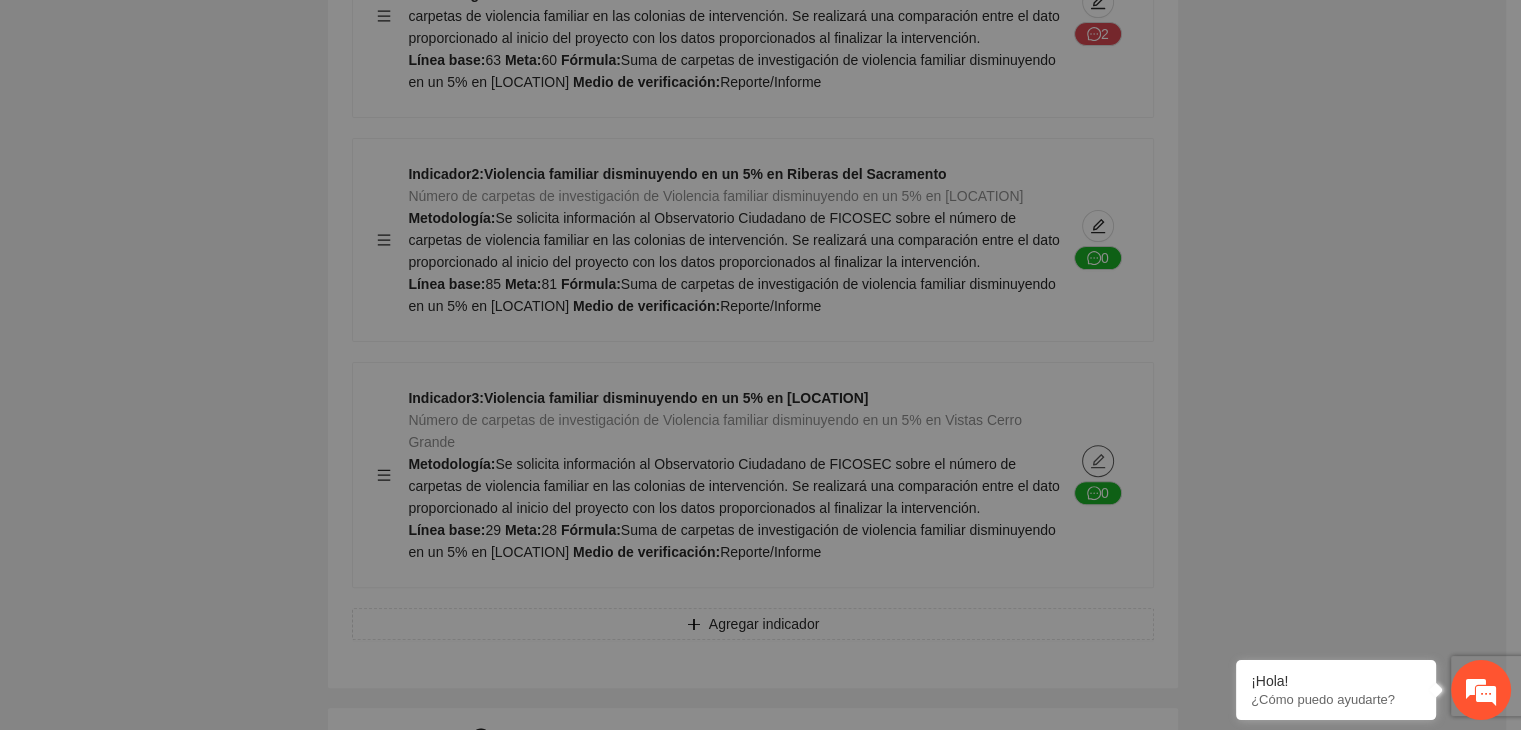 type on "**" 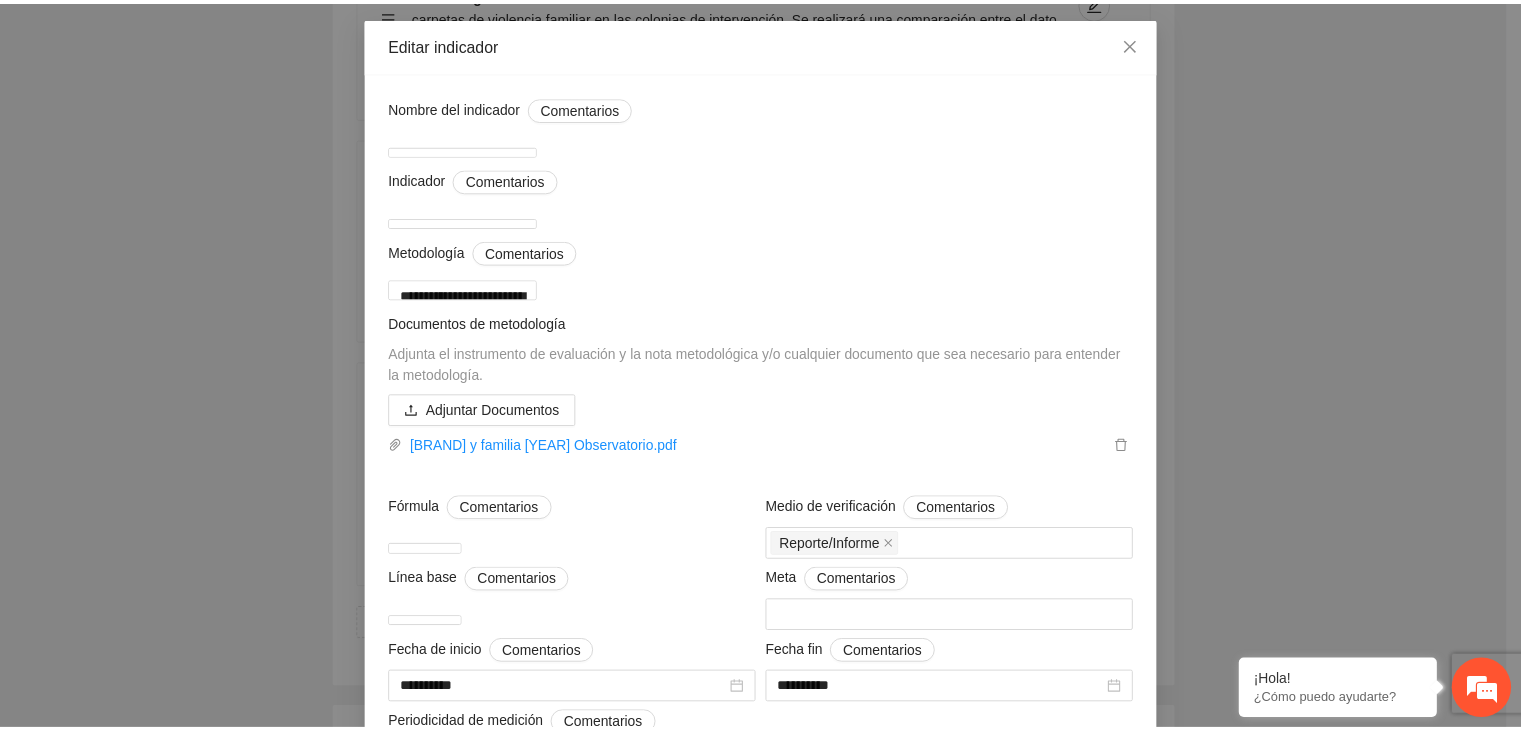 scroll, scrollTop: 80, scrollLeft: 0, axis: vertical 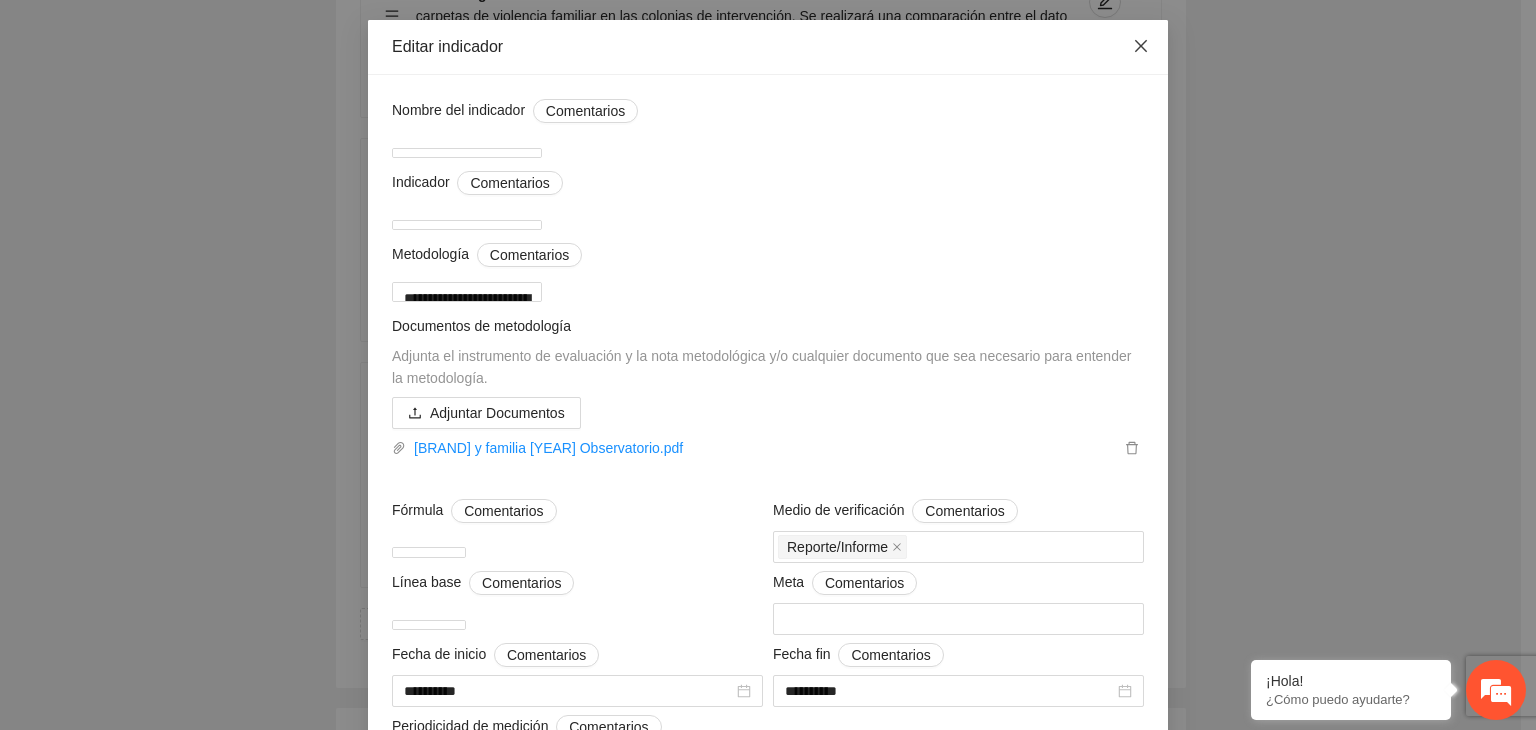 click 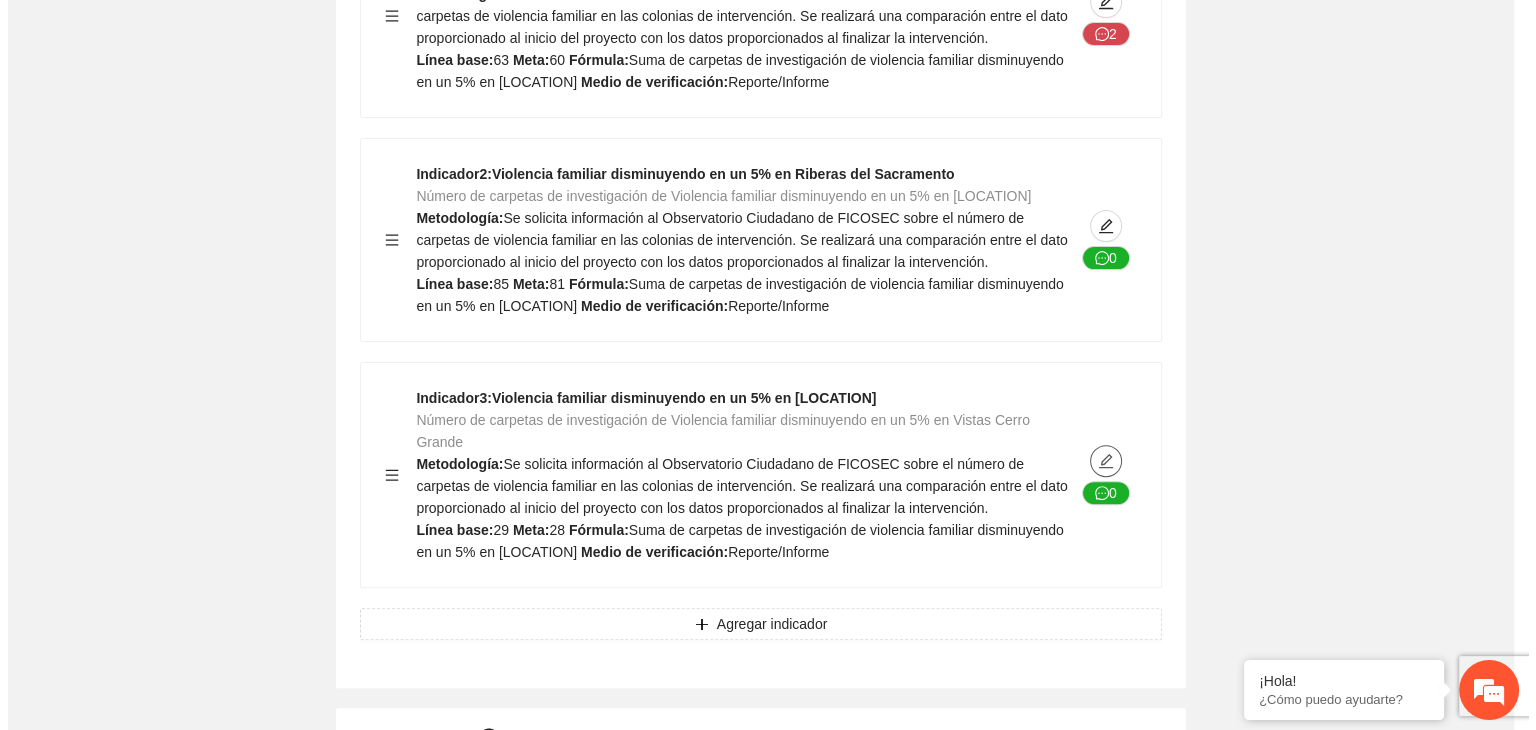 scroll, scrollTop: 0, scrollLeft: 0, axis: both 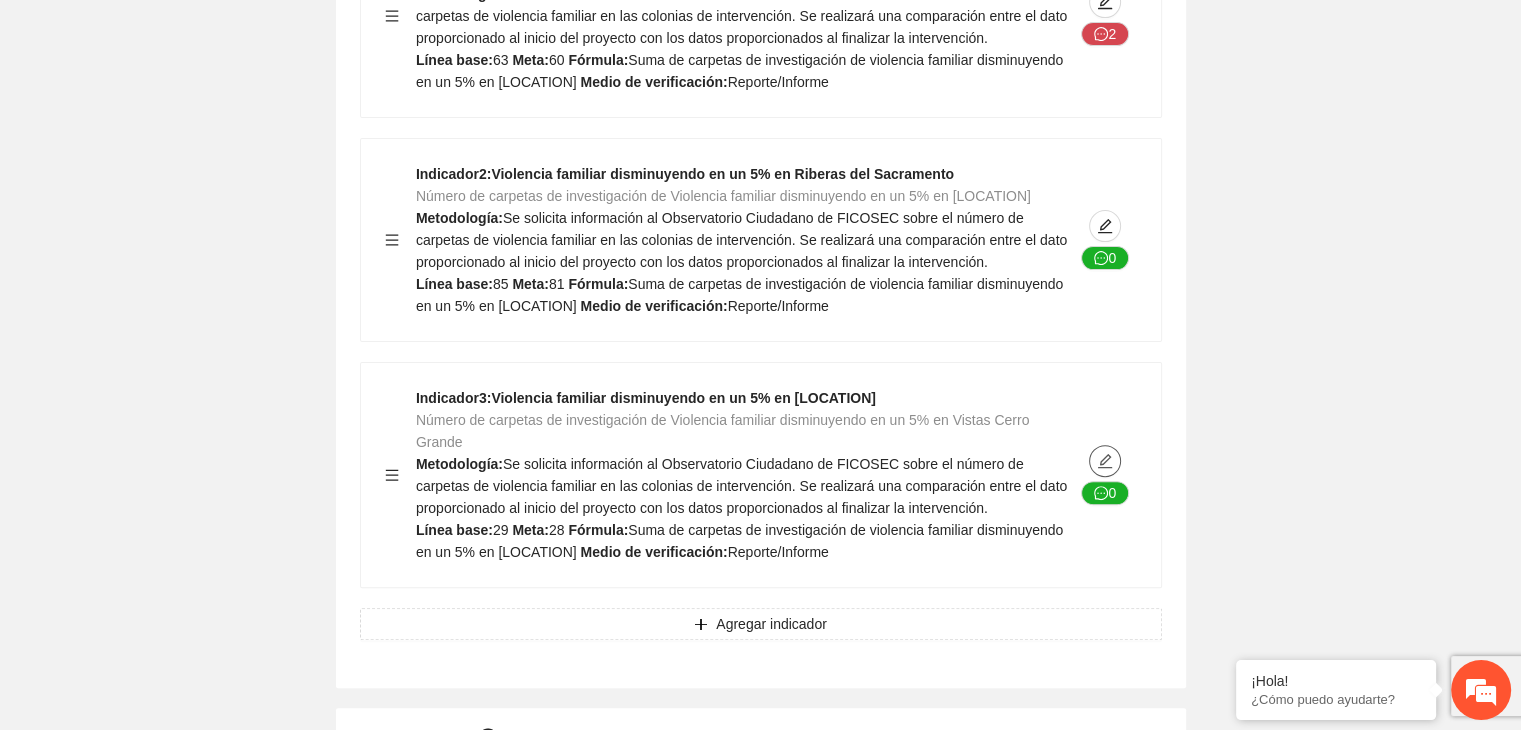 type 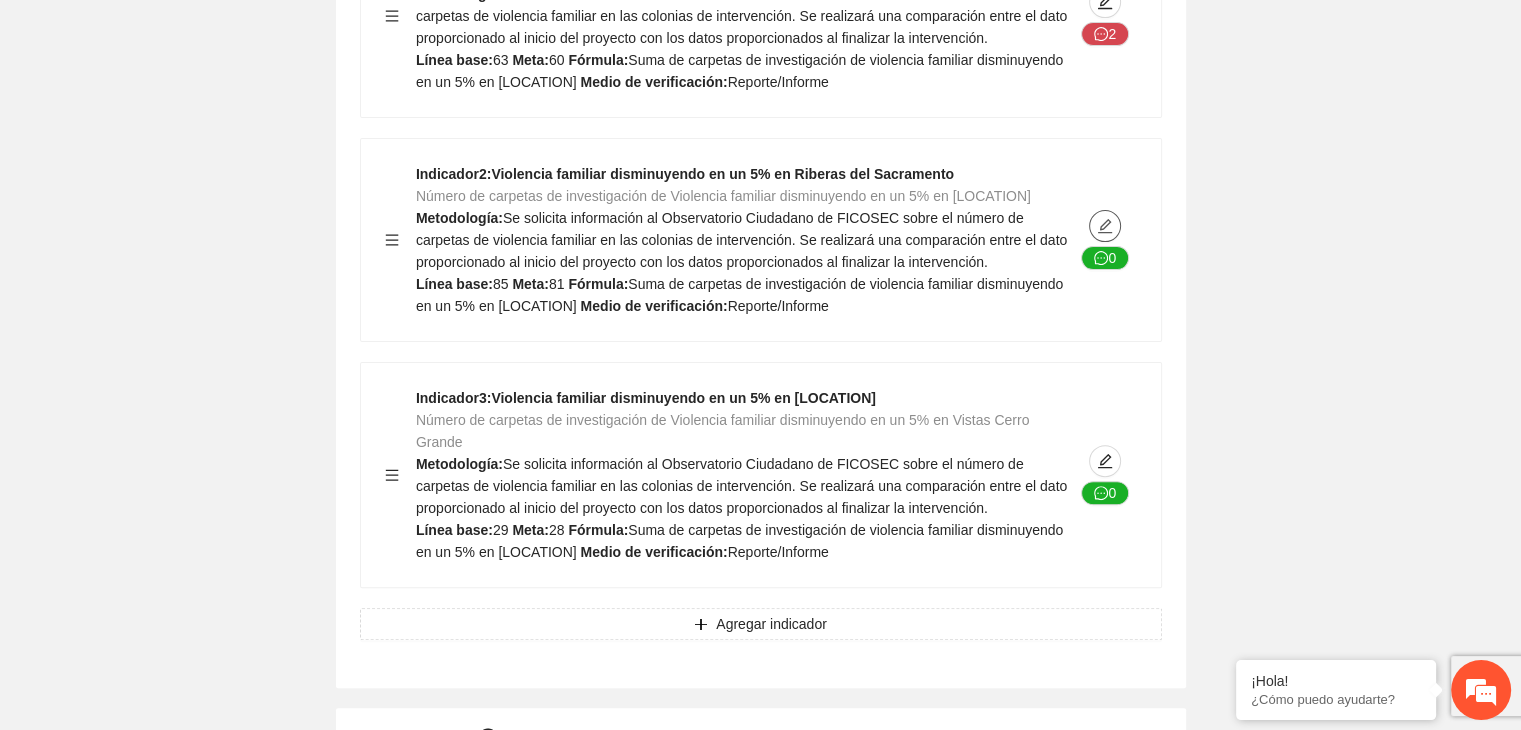 click at bounding box center (1105, 226) 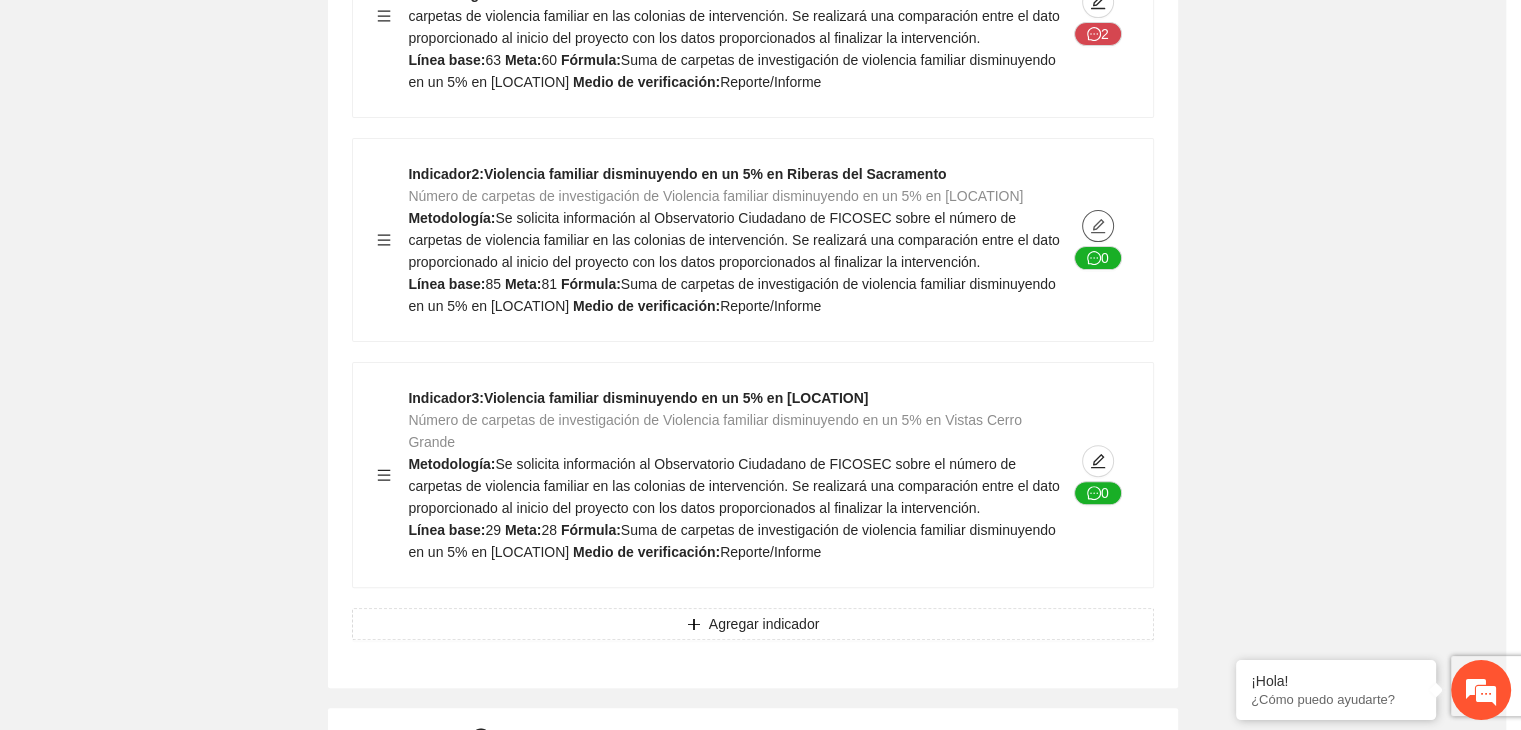 type on "**" 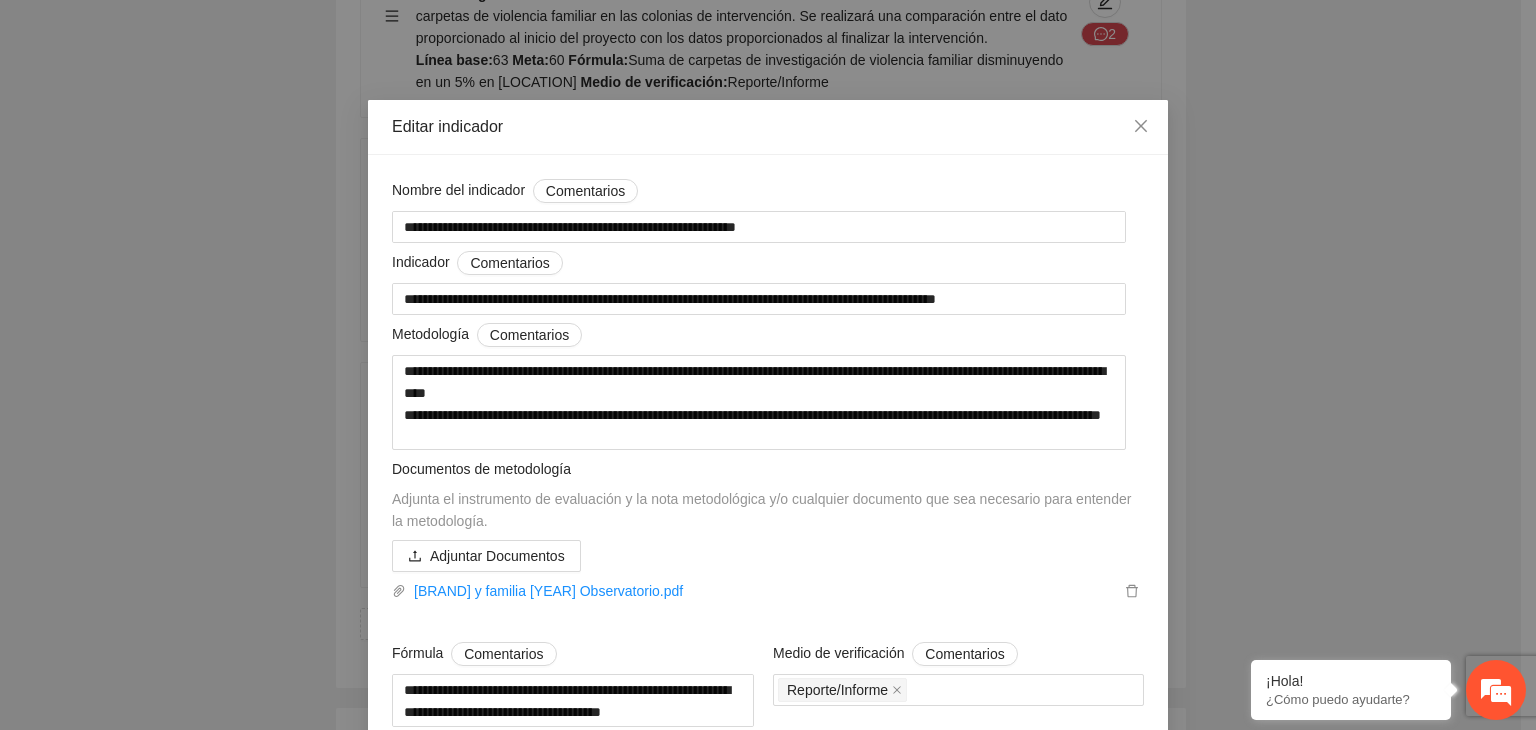 click on "**********" at bounding box center [768, 365] 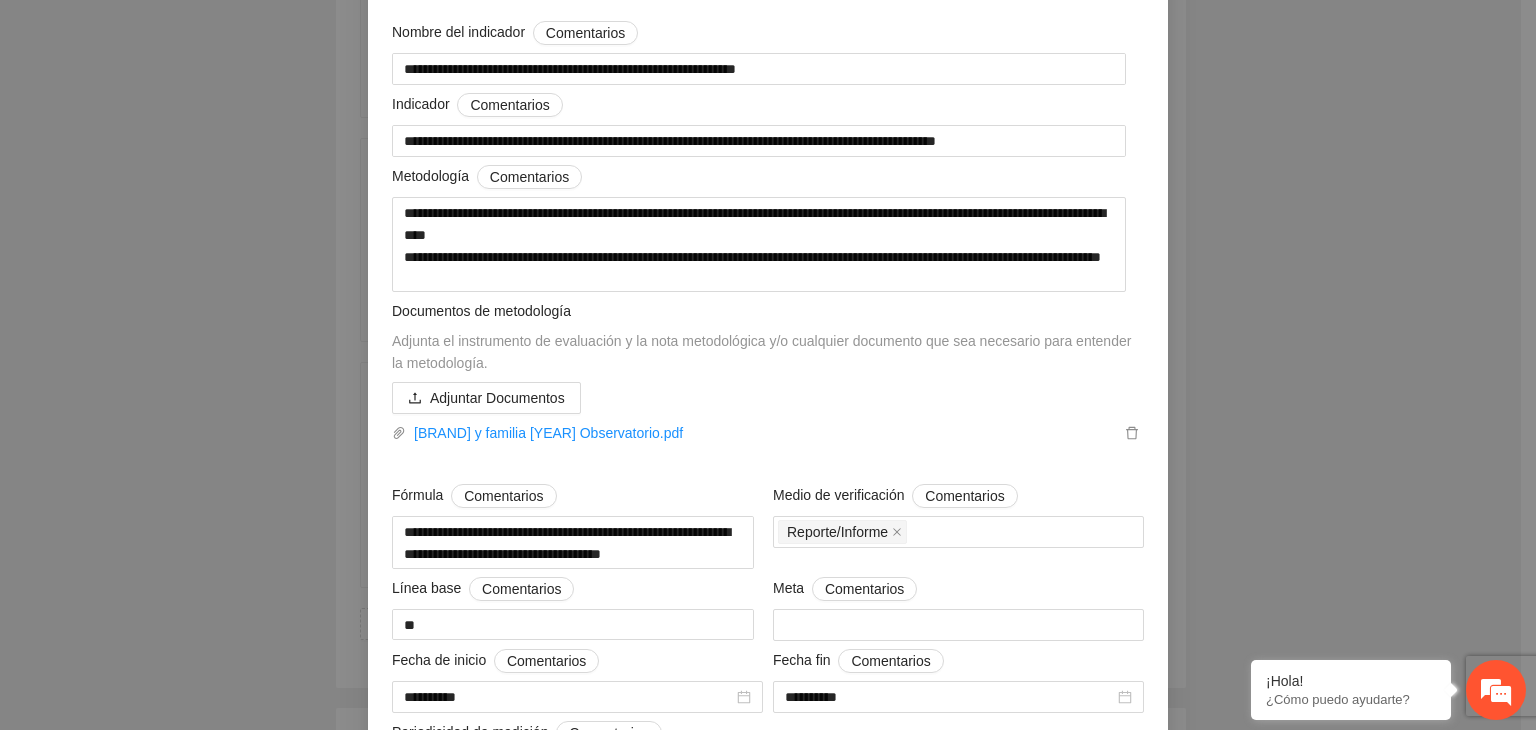 scroll, scrollTop: 160, scrollLeft: 0, axis: vertical 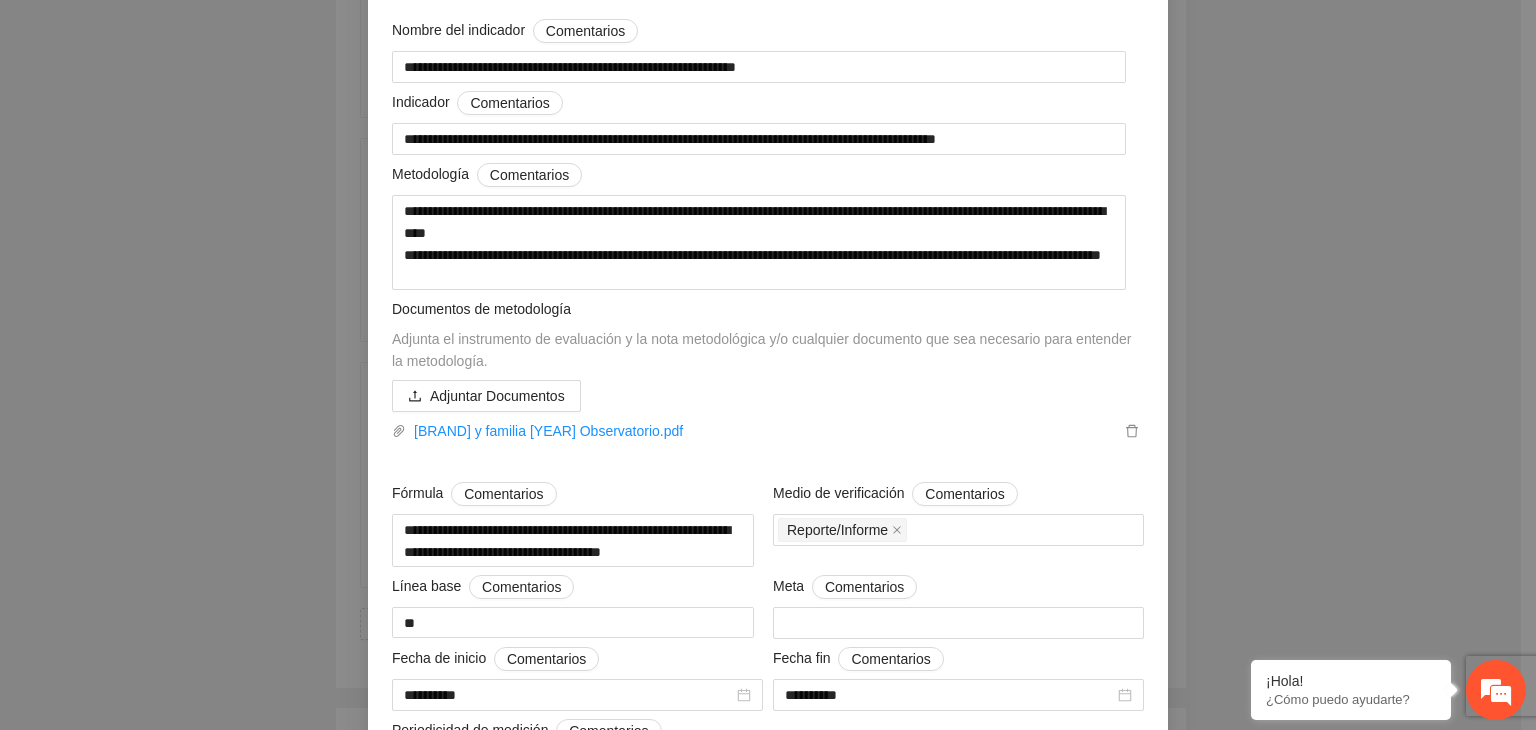 click on "**********" at bounding box center (768, 365) 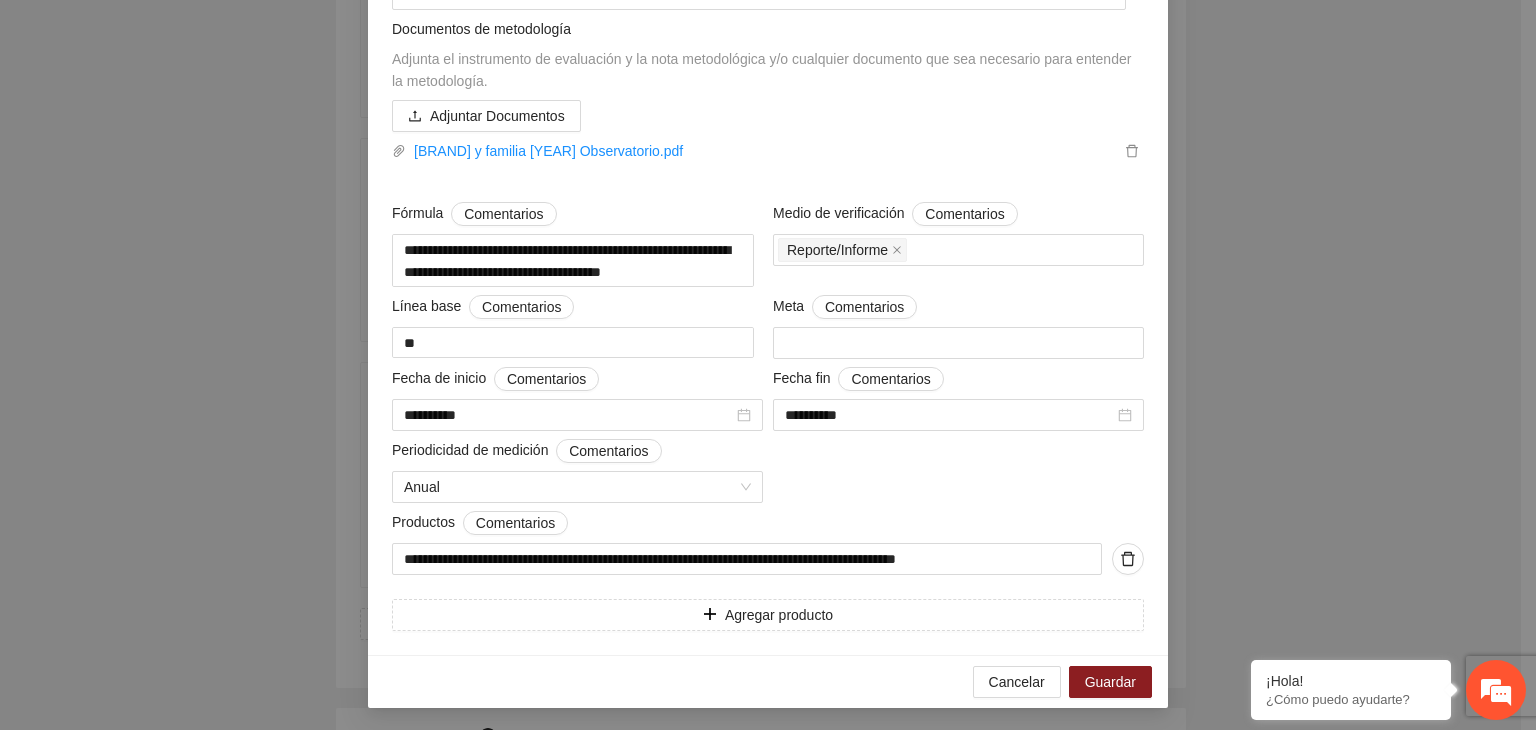 scroll, scrollTop: 445, scrollLeft: 0, axis: vertical 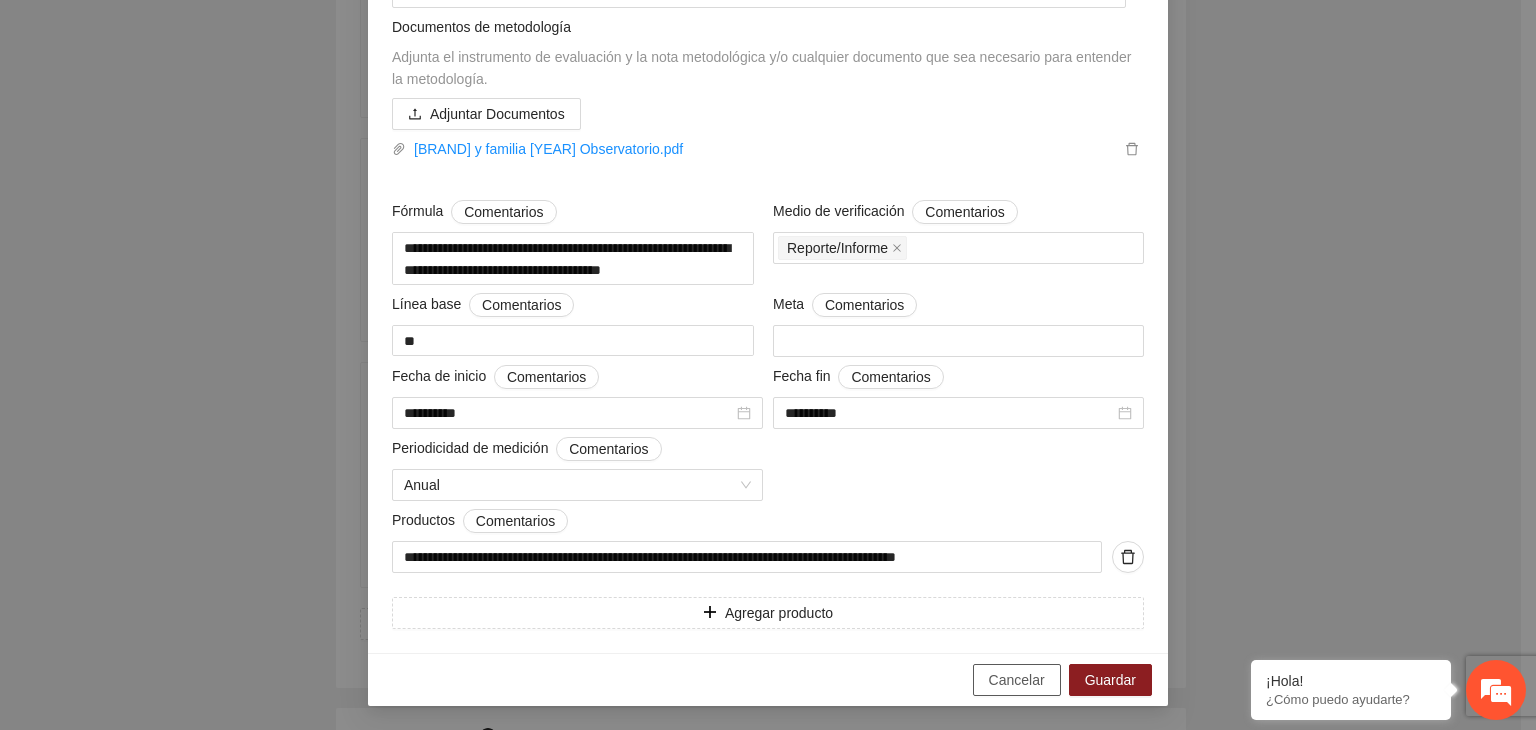 click on "Cancelar" at bounding box center (1017, 680) 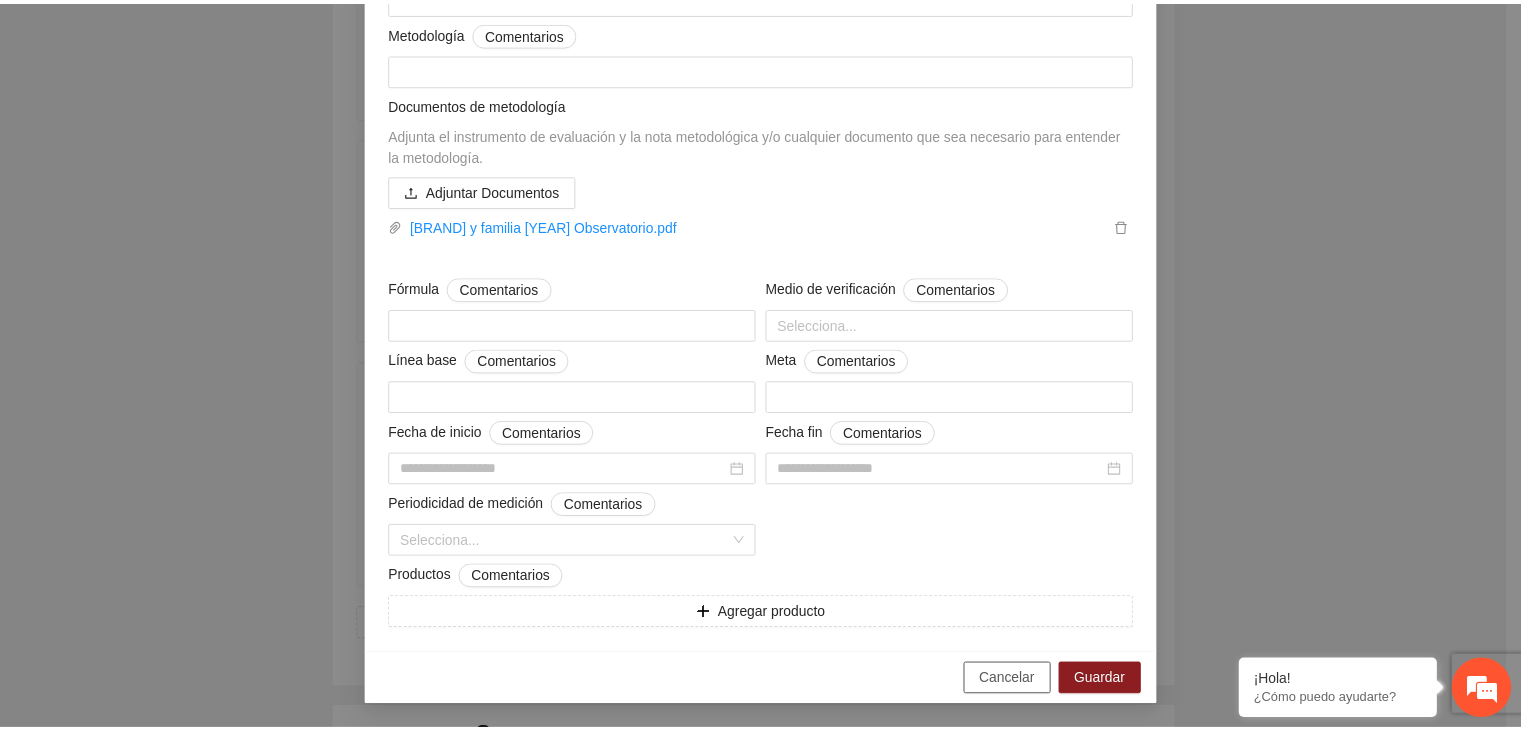 scroll, scrollTop: 202, scrollLeft: 0, axis: vertical 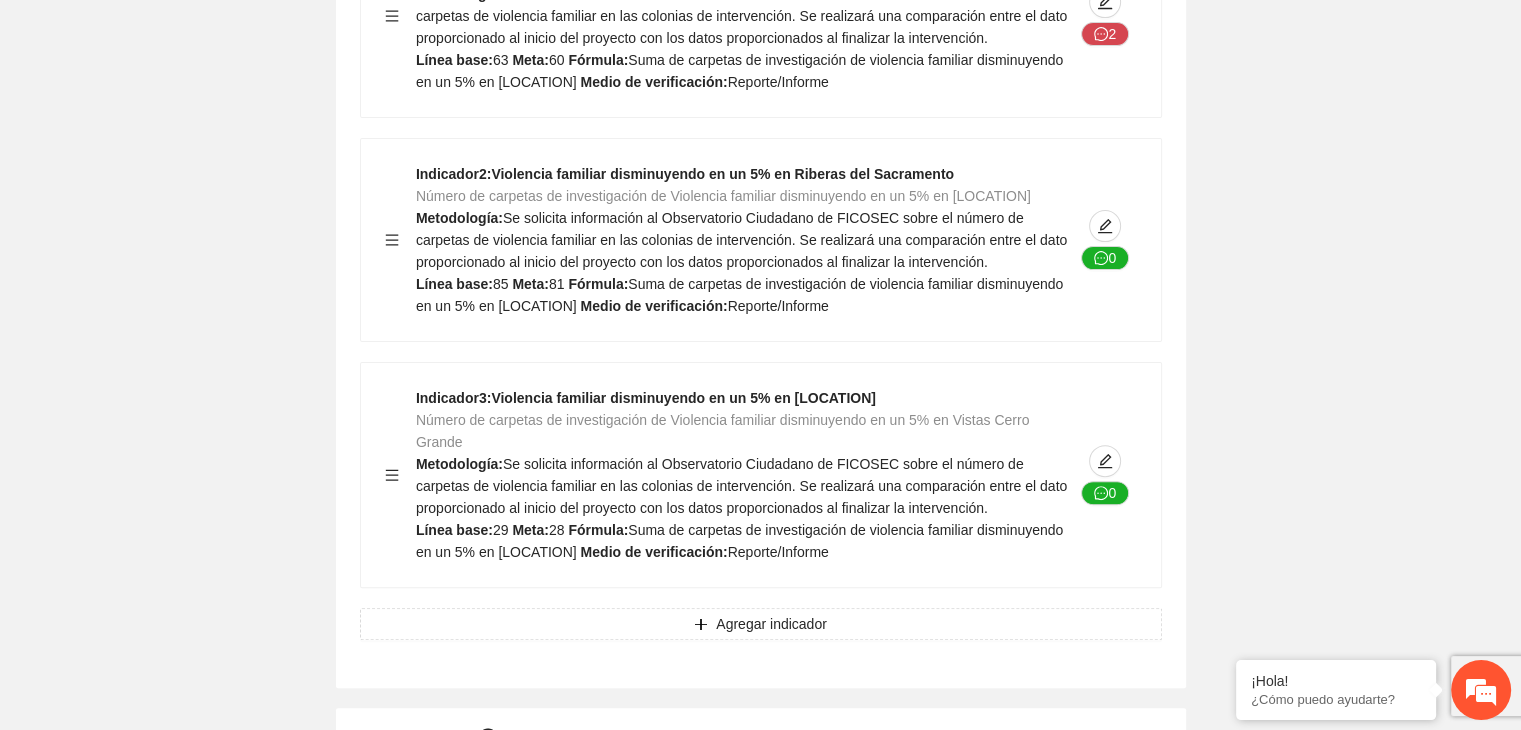 click on "Contribuir a la disminución de incidencia en violencia familiar en las zonas de [LOCATION], [LOCATION] y [LOCATION] del Municipio de Chihuahua Indicadores Indicador 1 : Violencia familiar disminuyendo en un 5% en [LOCATION] Número de carpetas de investigación de Violencia familiar disminuyendo en un 5% en [LOCATION] Metodología: Se solicita información al Observatorio Ciudadano de FICOSEC sobre el número de carpetas de violencia familiar en las colonias de intervención. Se realizará una comparación entre el dato proporcionado al inicio del proyecto con los datos proporcionados al finalizar la intervención. Línea base: 63 Meta: 60 Fórmula: Suma de carpetas de investigación de violencia familiar disminuyendo en un 5% en [LOCATION] Medio de verificación: Reporte/Informe 2 Indicador 2 : Violencia familiar disminuyendo en un 5% en [LOCATION] Metodología: Línea base: 85 Meta: 81 0 3" at bounding box center [760, 12653] 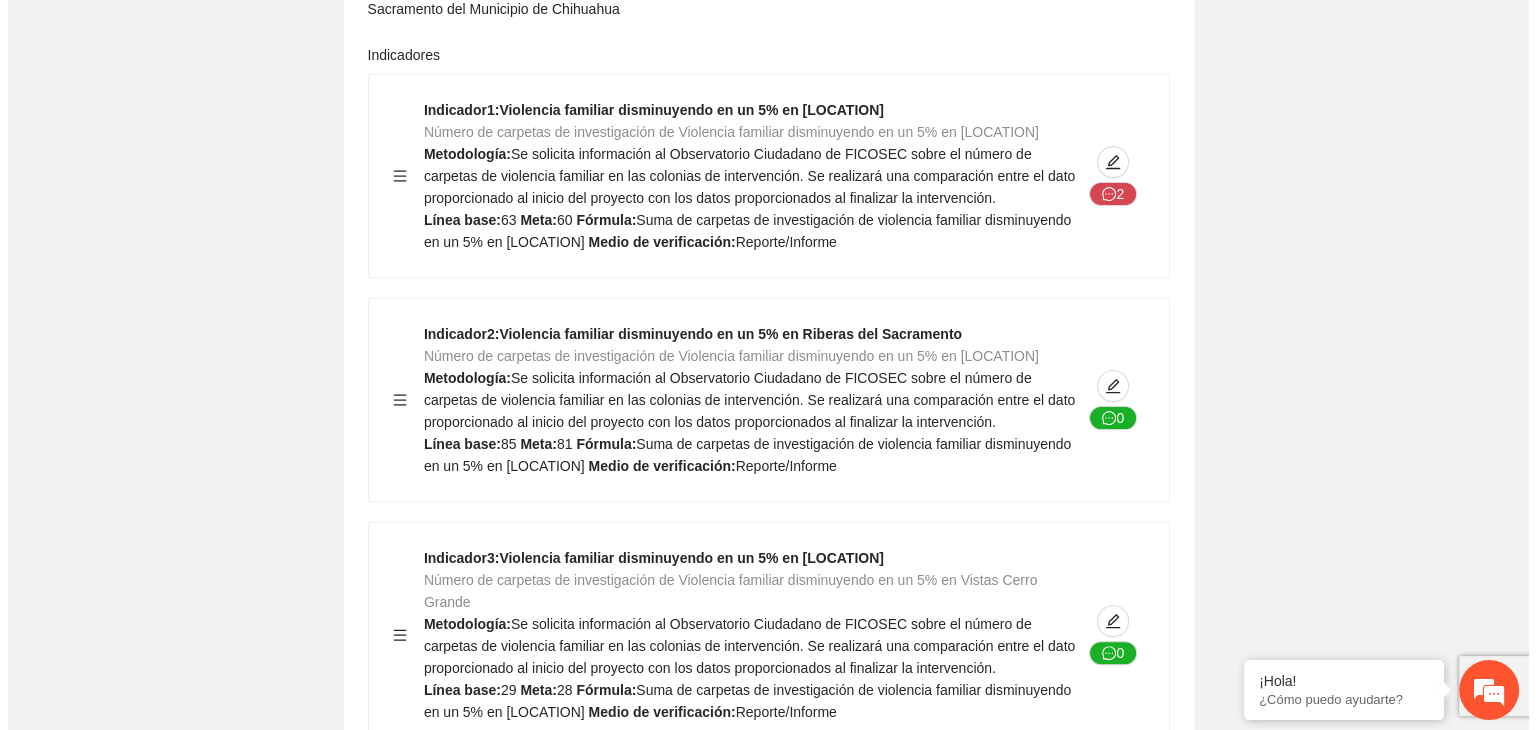 scroll, scrollTop: 320, scrollLeft: 0, axis: vertical 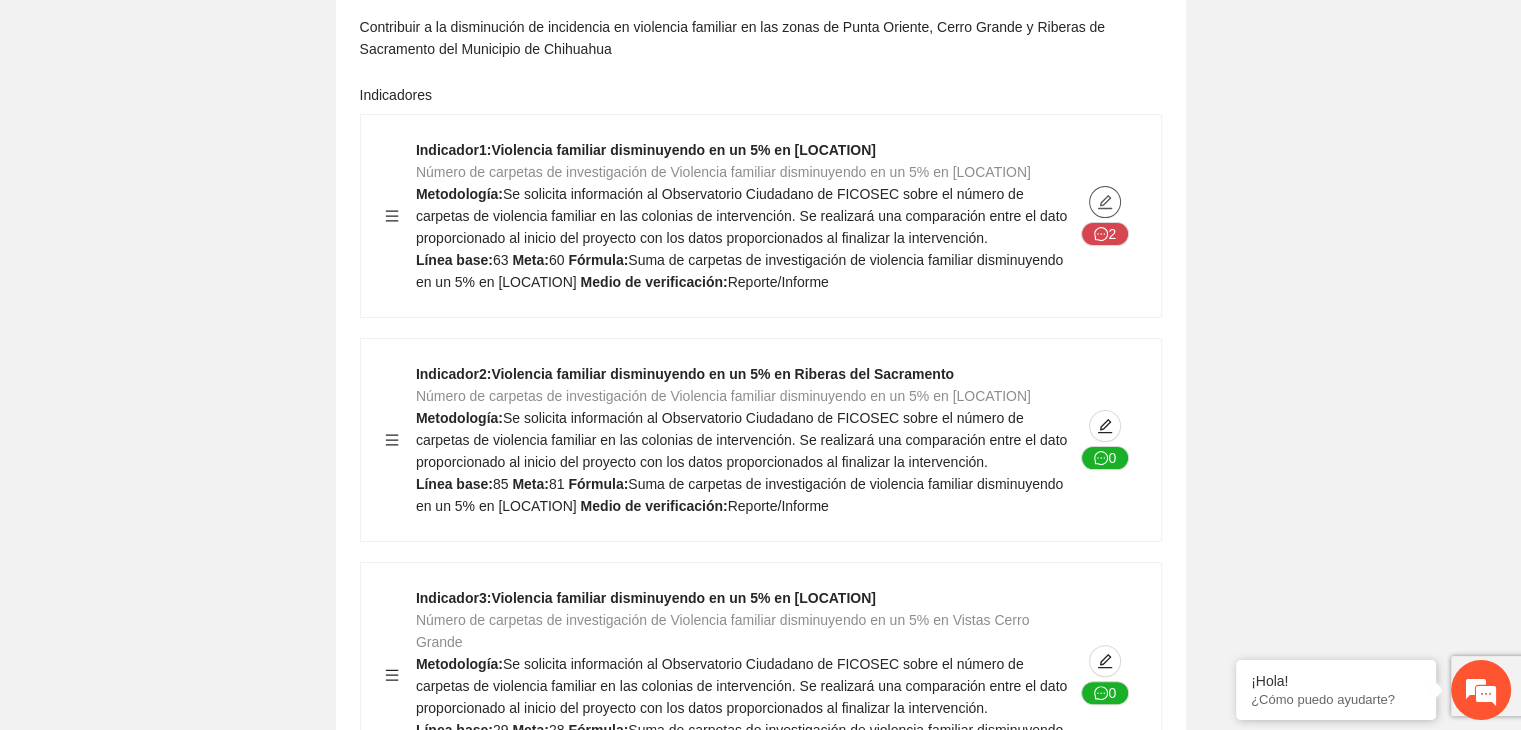click 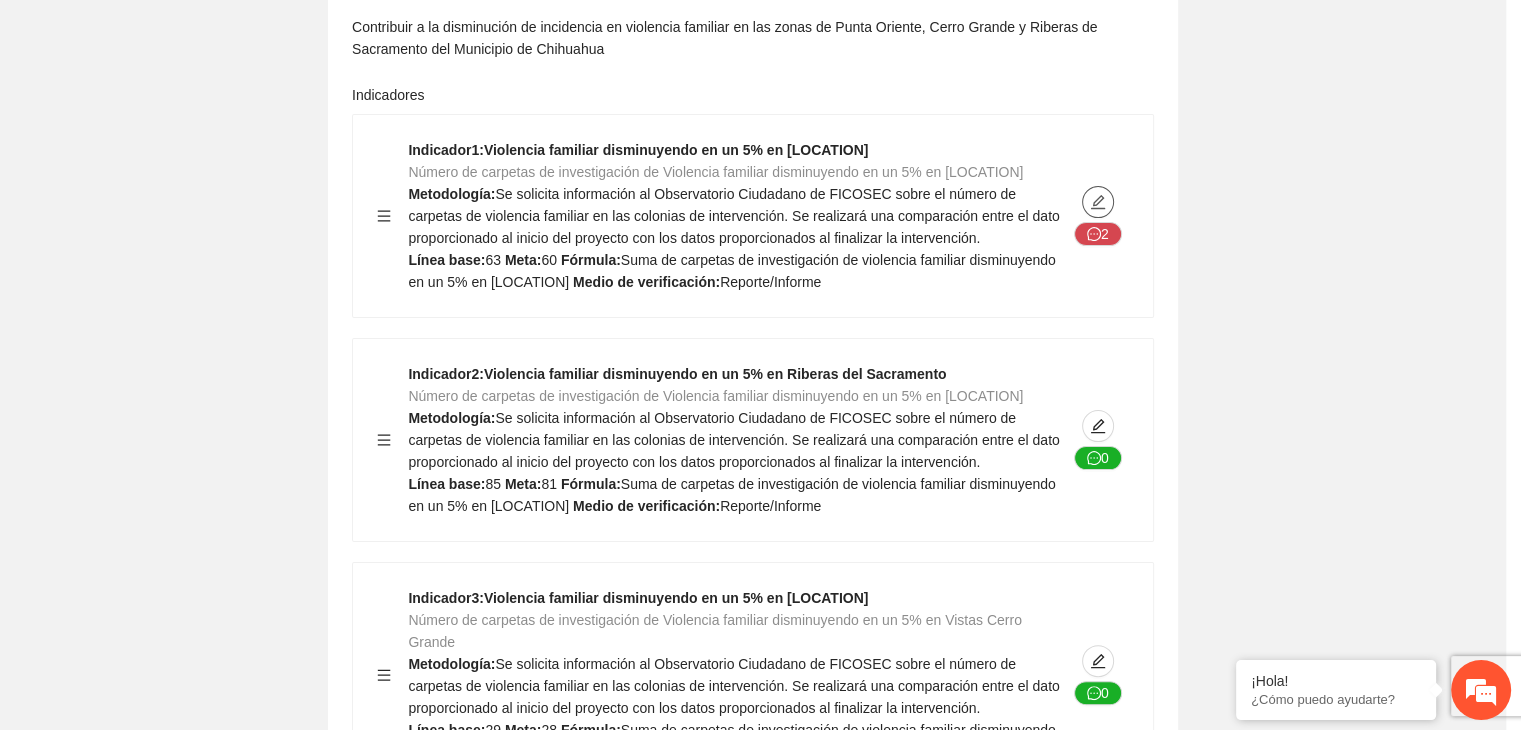 type on "**" 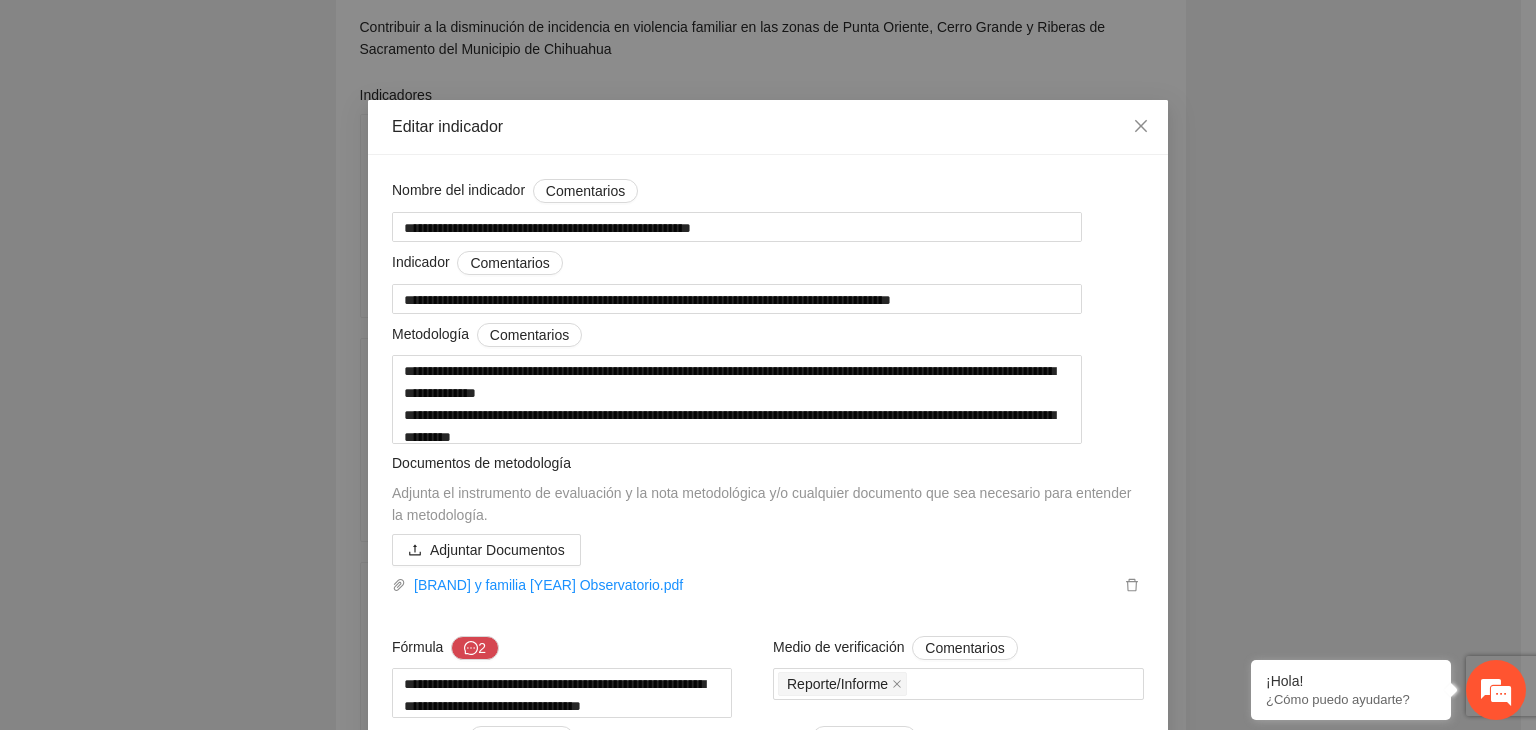 click on "**********" at bounding box center [768, 365] 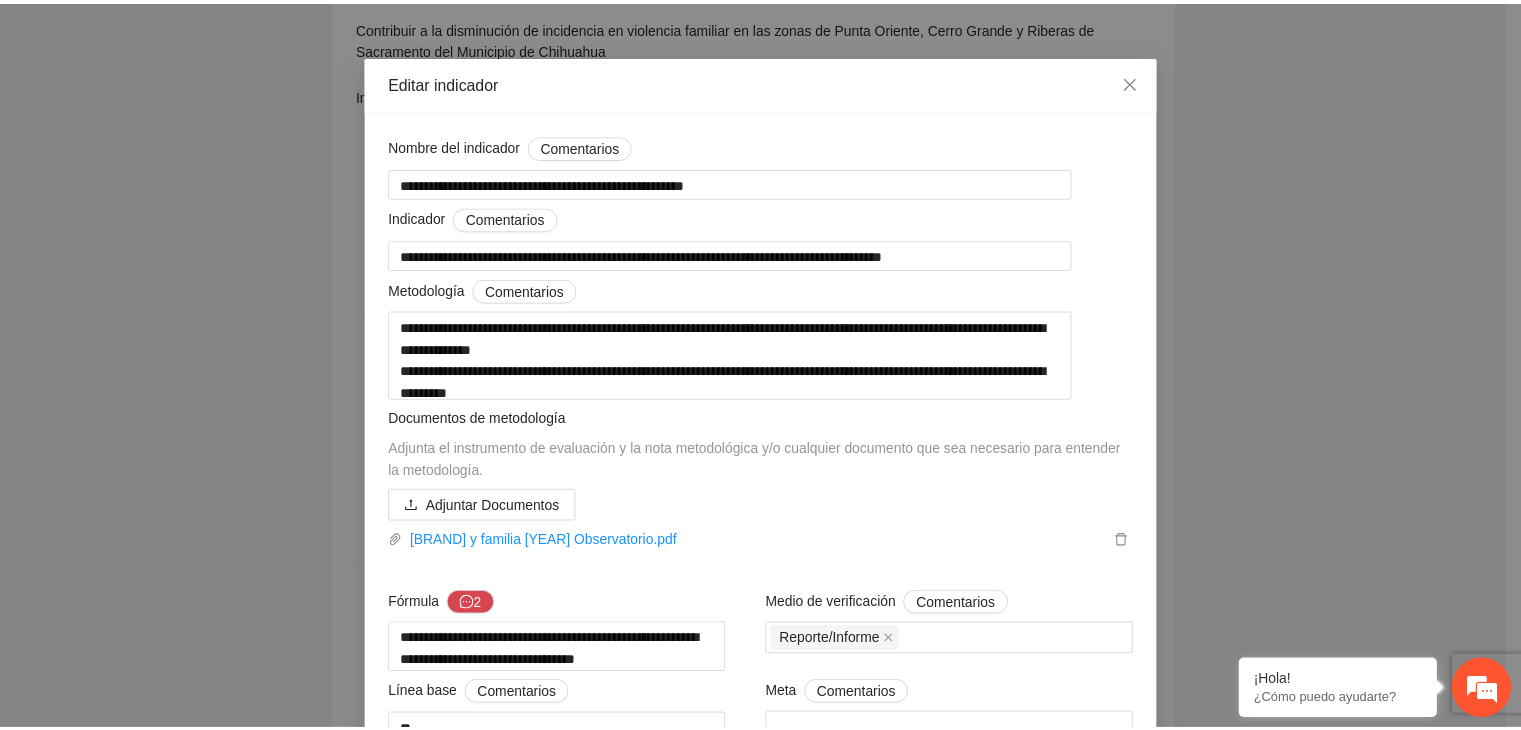 scroll, scrollTop: 40, scrollLeft: 0, axis: vertical 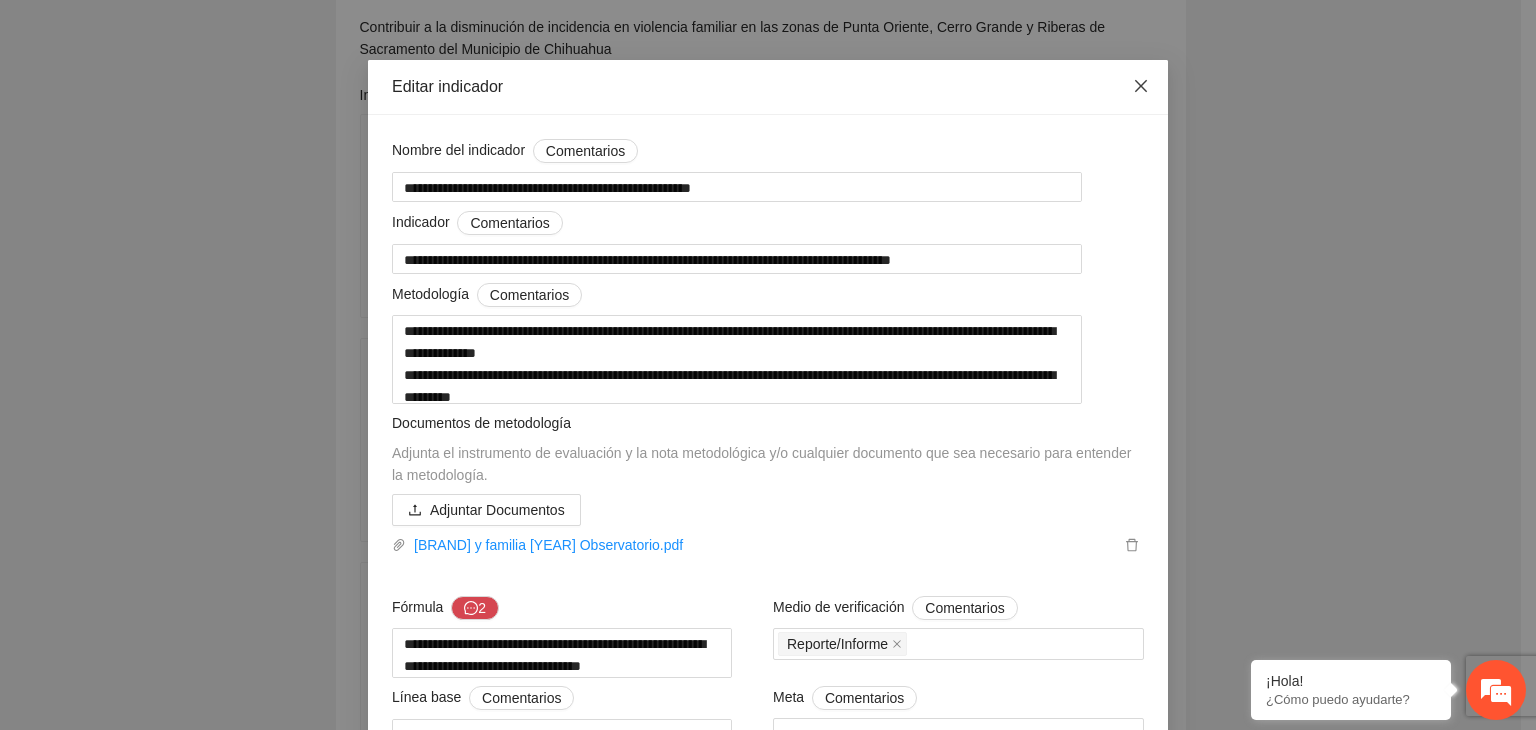 click 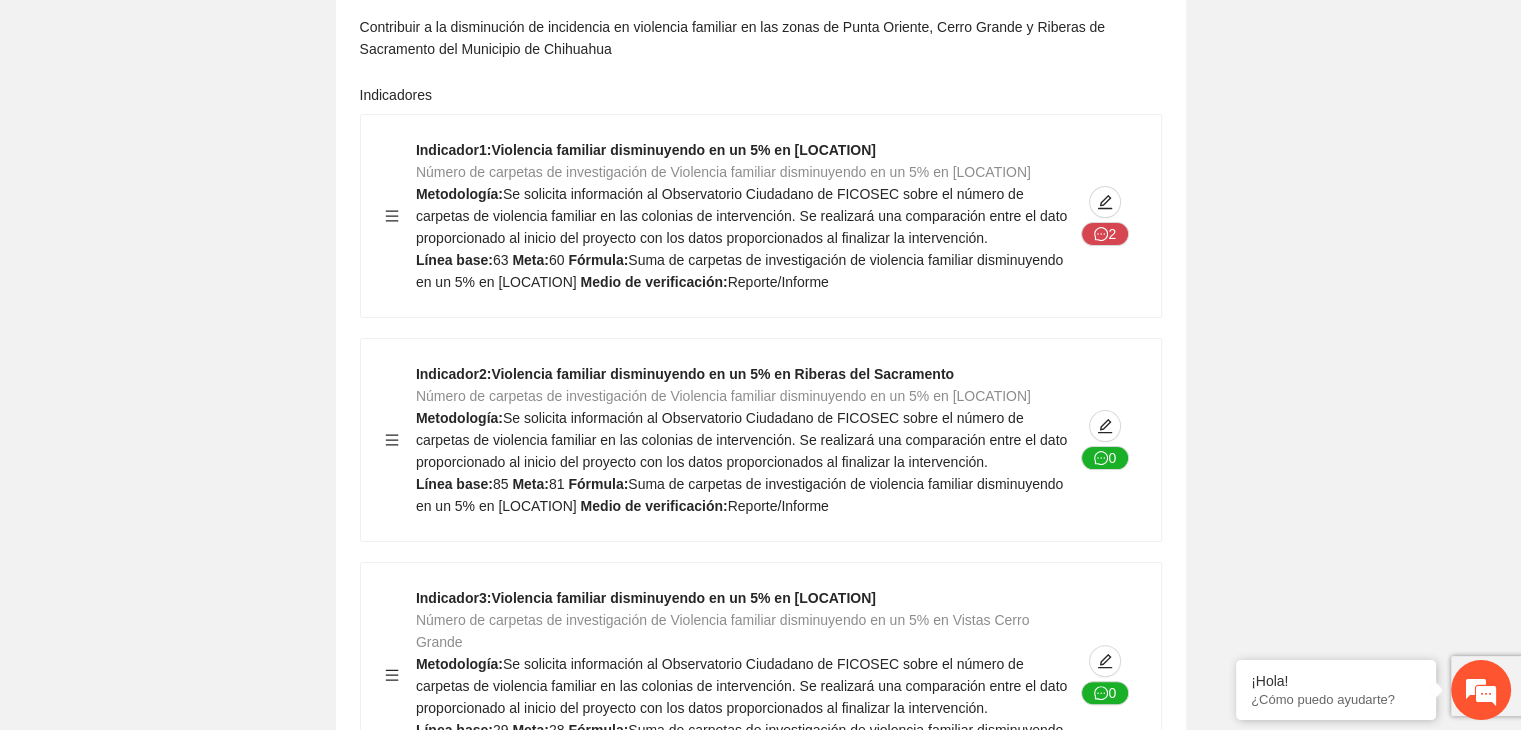 click on "Contribuir a la disminución de incidencia en violencia familiar en las zonas de [LOCATION], [LOCATION] y [LOCATION] del Municipio de Chihuahua Indicadores Indicador 1 : Violencia familiar disminuyendo en un 5% en [LOCATION] Número de carpetas de investigación de Violencia familiar disminuyendo en un 5% en [LOCATION] Metodología: Se solicita información al Observatorio Ciudadano de FICOSEC sobre el número de carpetas de violencia familiar en las colonias de intervención. Se realizará una comparación entre el dato proporcionado al inicio del proyecto con los datos proporcionados al finalizar la intervención. Línea base: 63 Meta: 60 Fórmula: Suma de carpetas de investigación de violencia familiar disminuyendo en un 5% en [LOCATION] Medio de verificación: Reporte/Informe 2 Indicador 2 : Violencia familiar disminuyendo en un 5% en [LOCATION] Metodología: Línea base: 85 Meta: 81 0 3" at bounding box center [760, 12853] 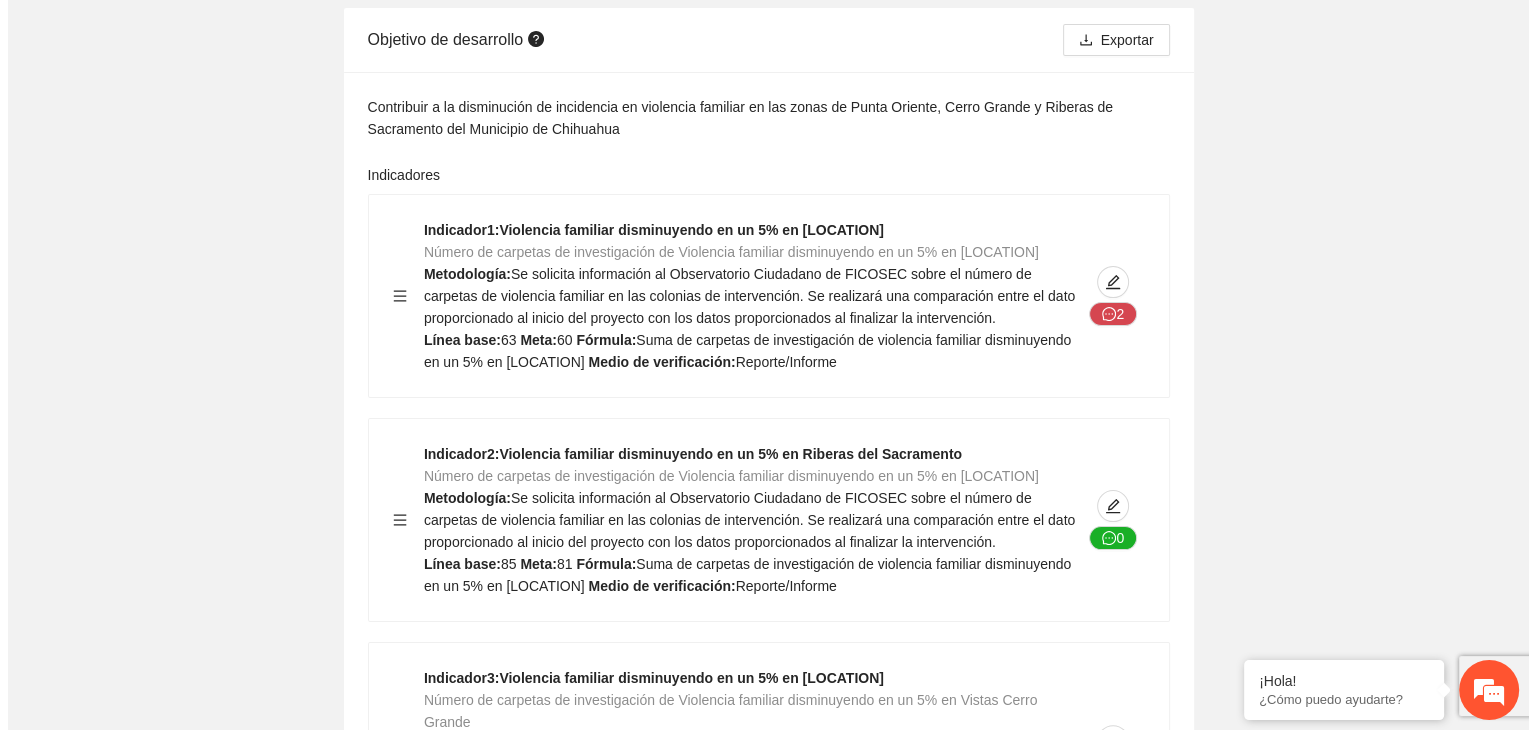 scroll, scrollTop: 280, scrollLeft: 0, axis: vertical 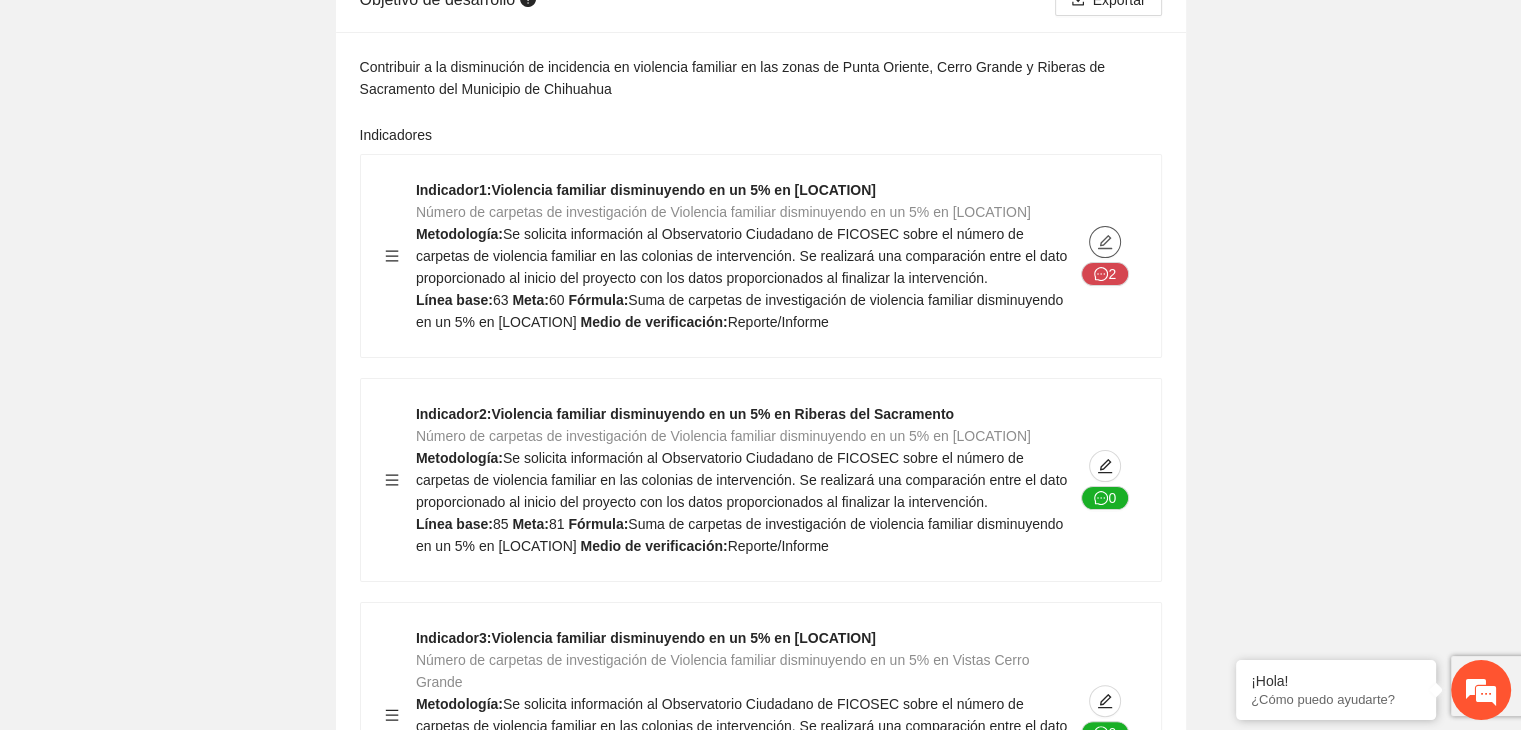 click 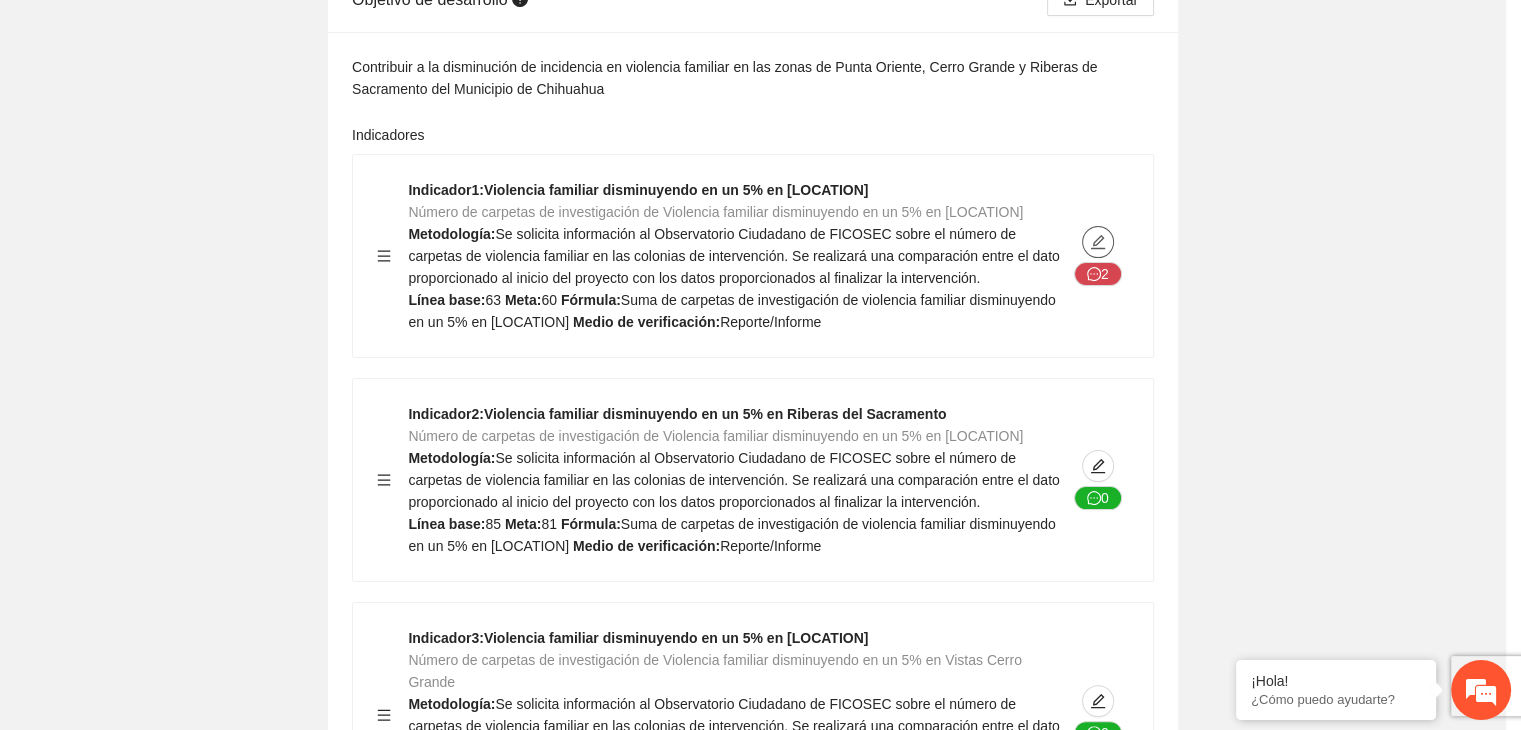 type on "**" 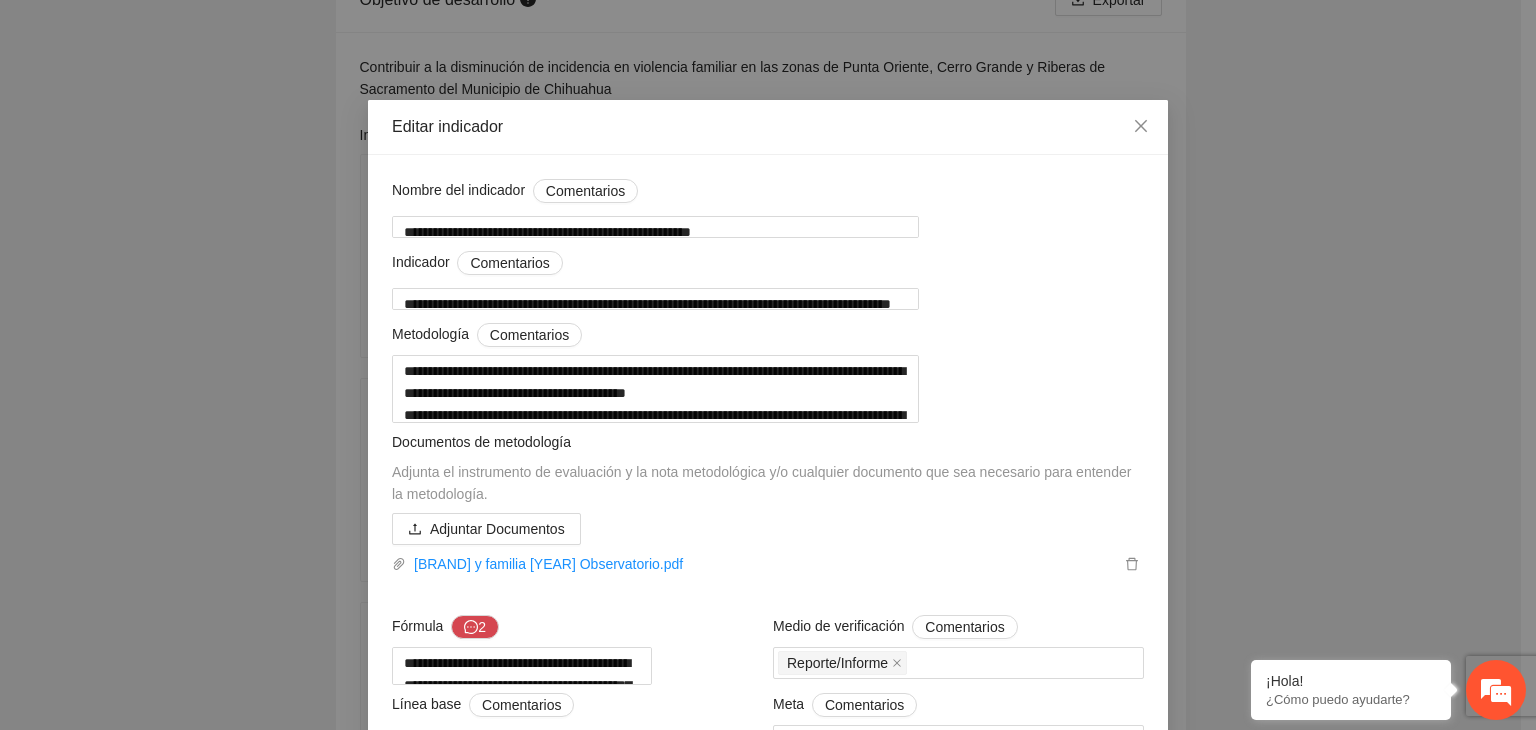 click on "**********" at bounding box center [768, 365] 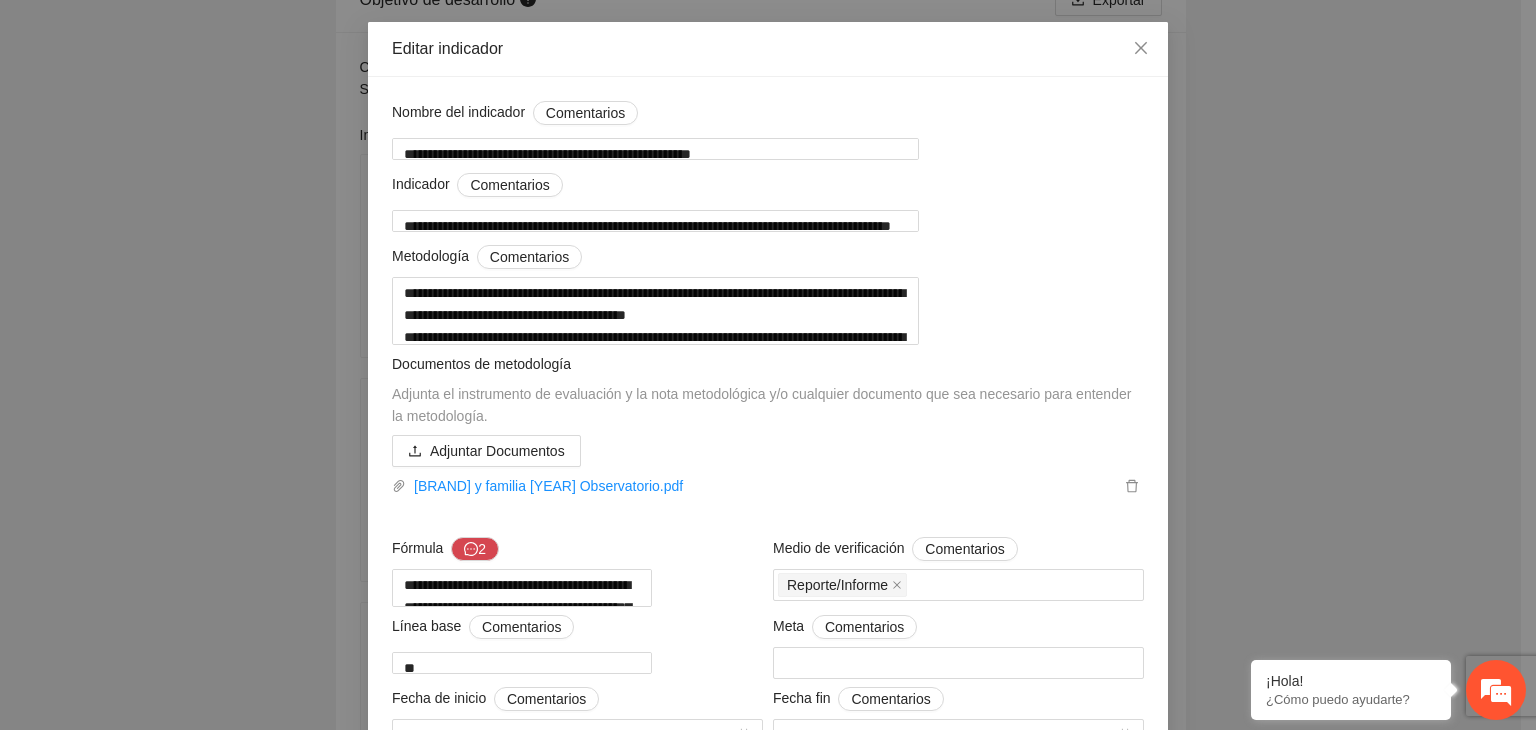scroll, scrollTop: 80, scrollLeft: 0, axis: vertical 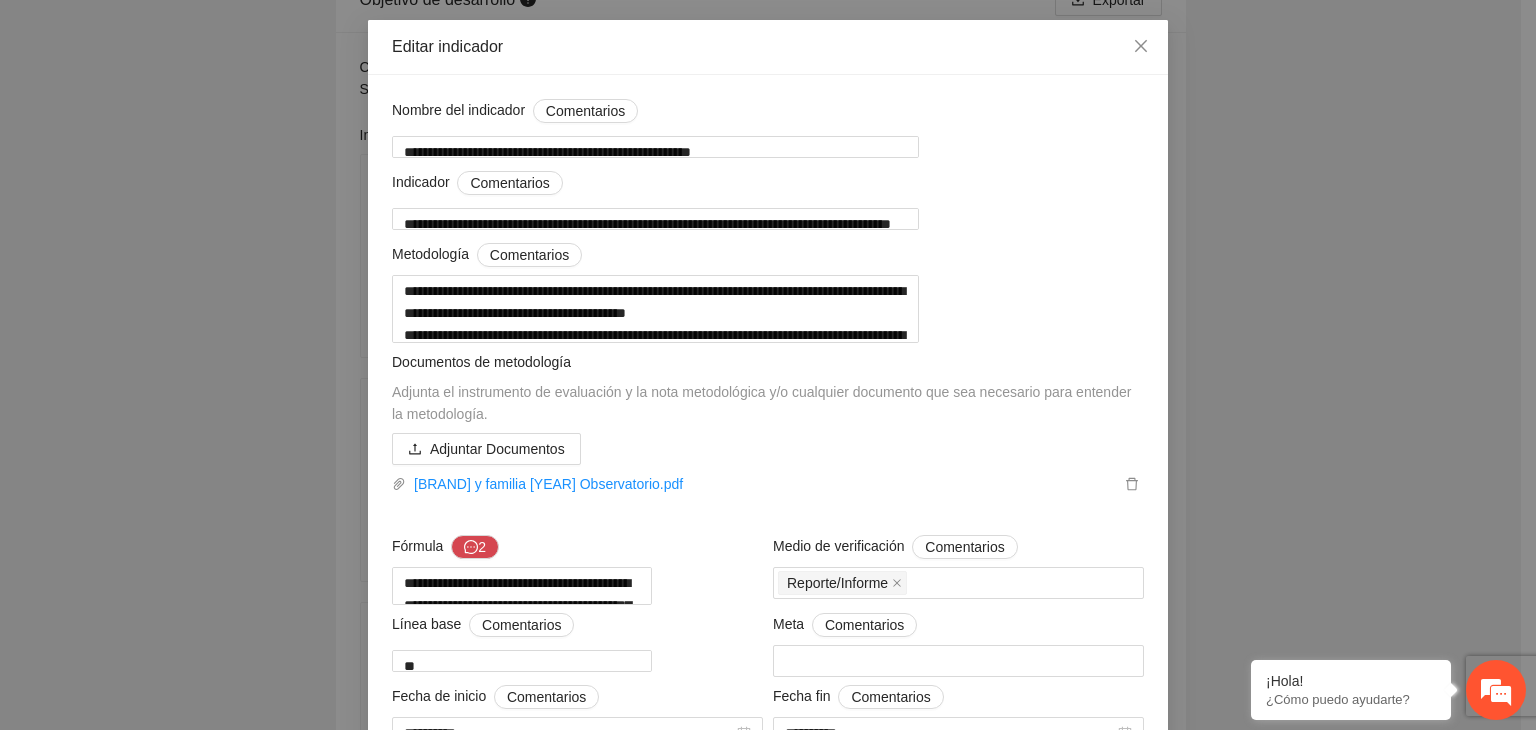 click on "**********" at bounding box center [768, 365] 